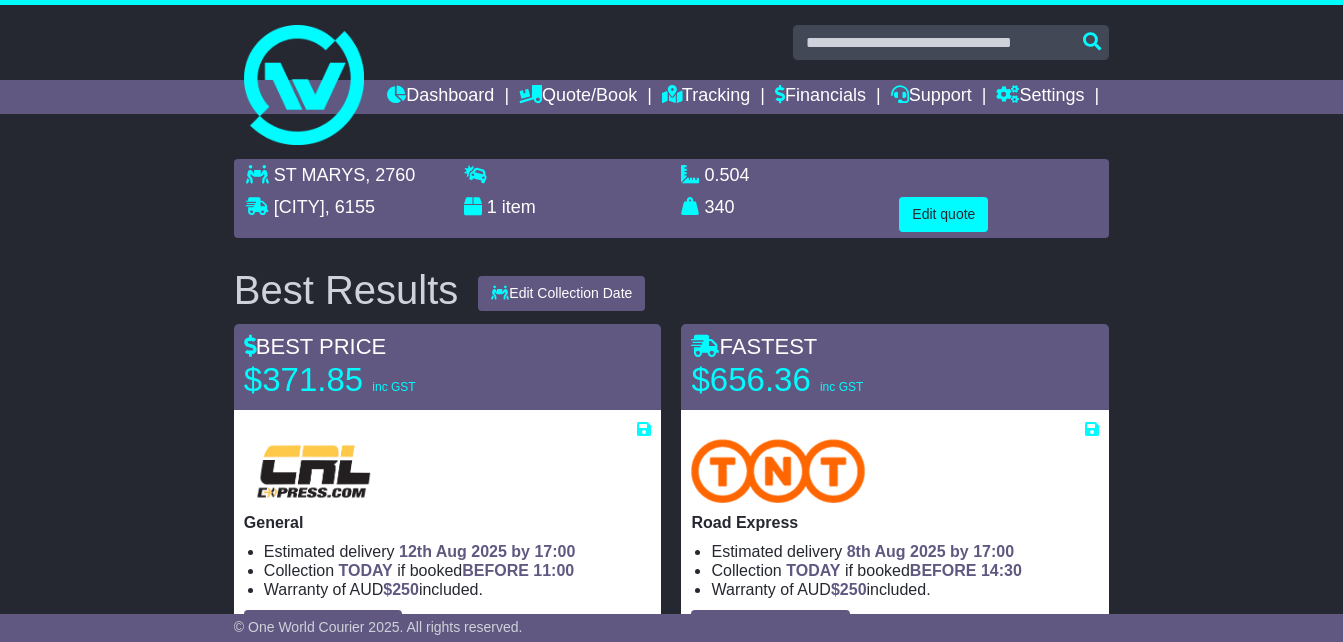 scroll, scrollTop: 0, scrollLeft: 0, axis: both 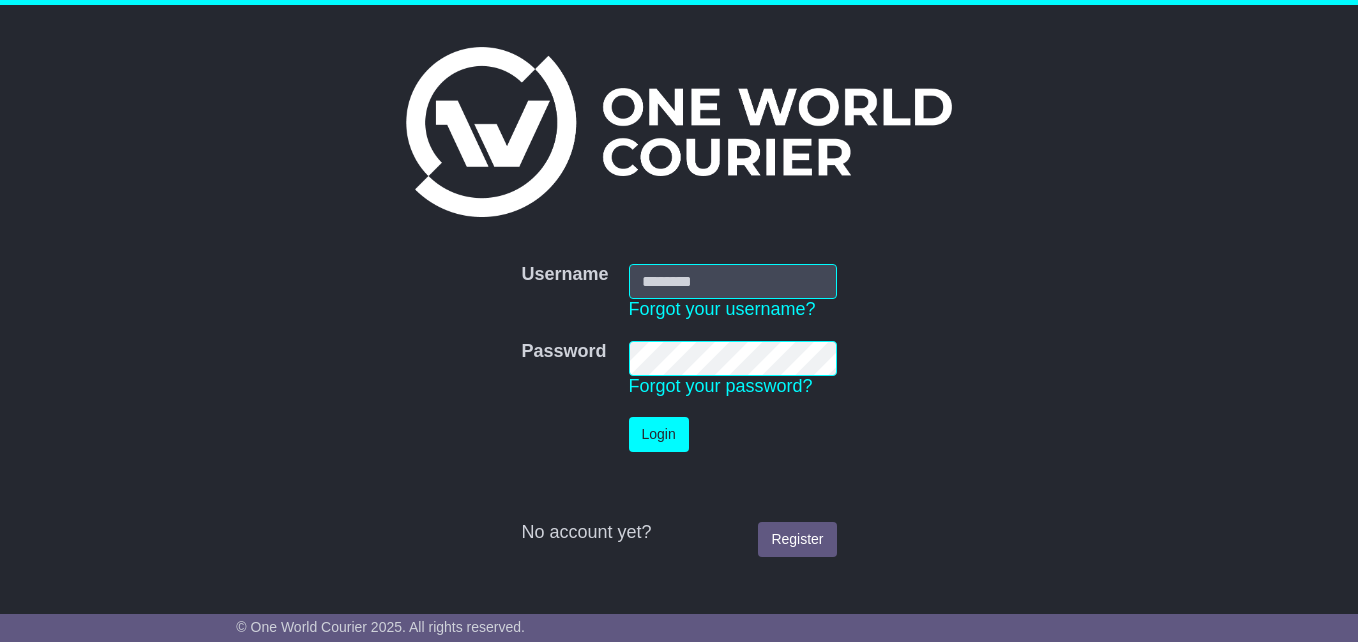 type on "**********" 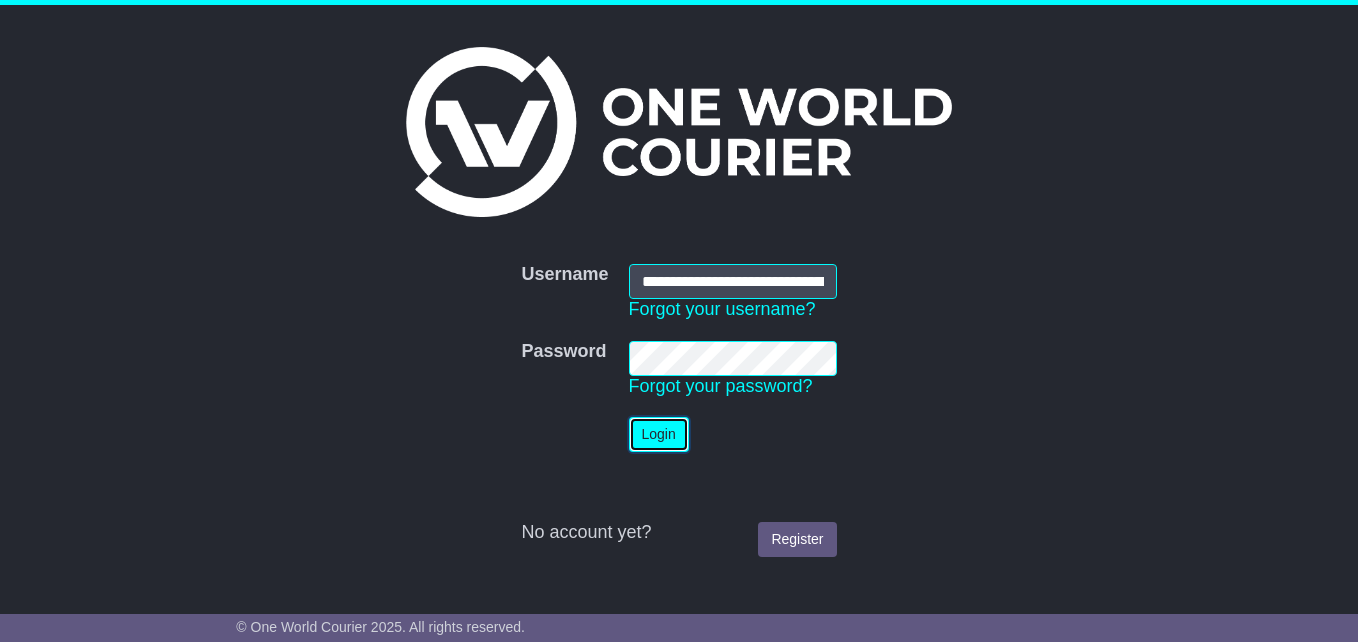 click on "Login" at bounding box center (659, 434) 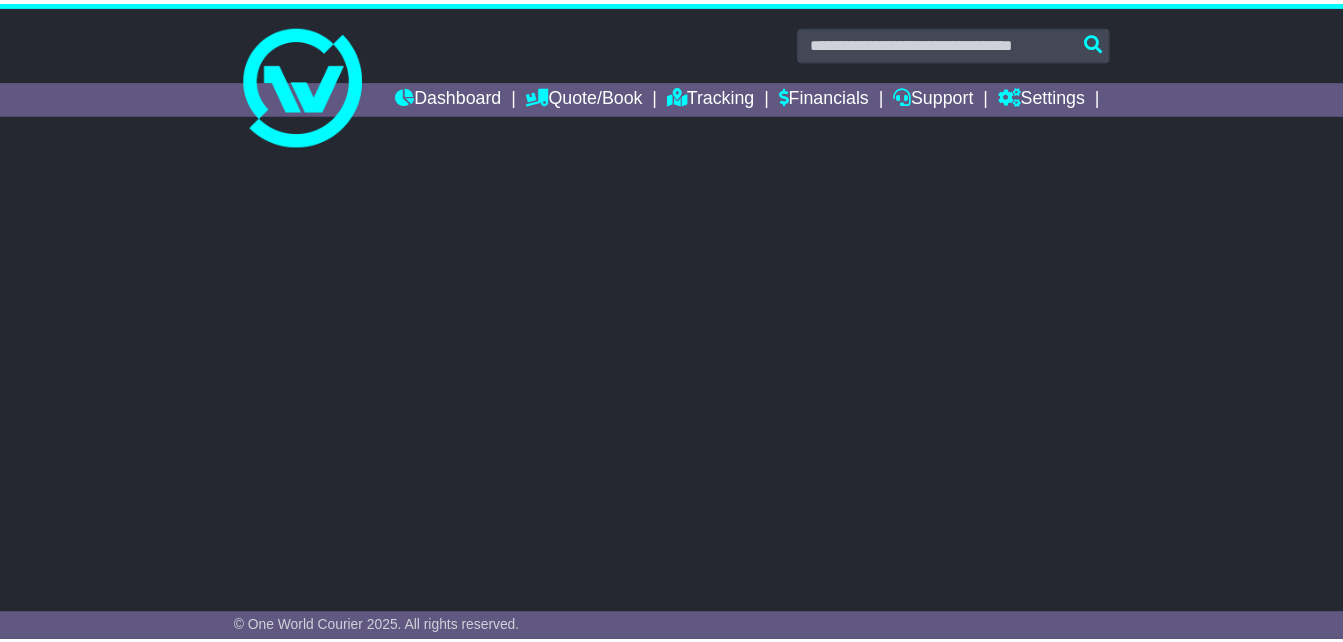 scroll, scrollTop: 0, scrollLeft: 0, axis: both 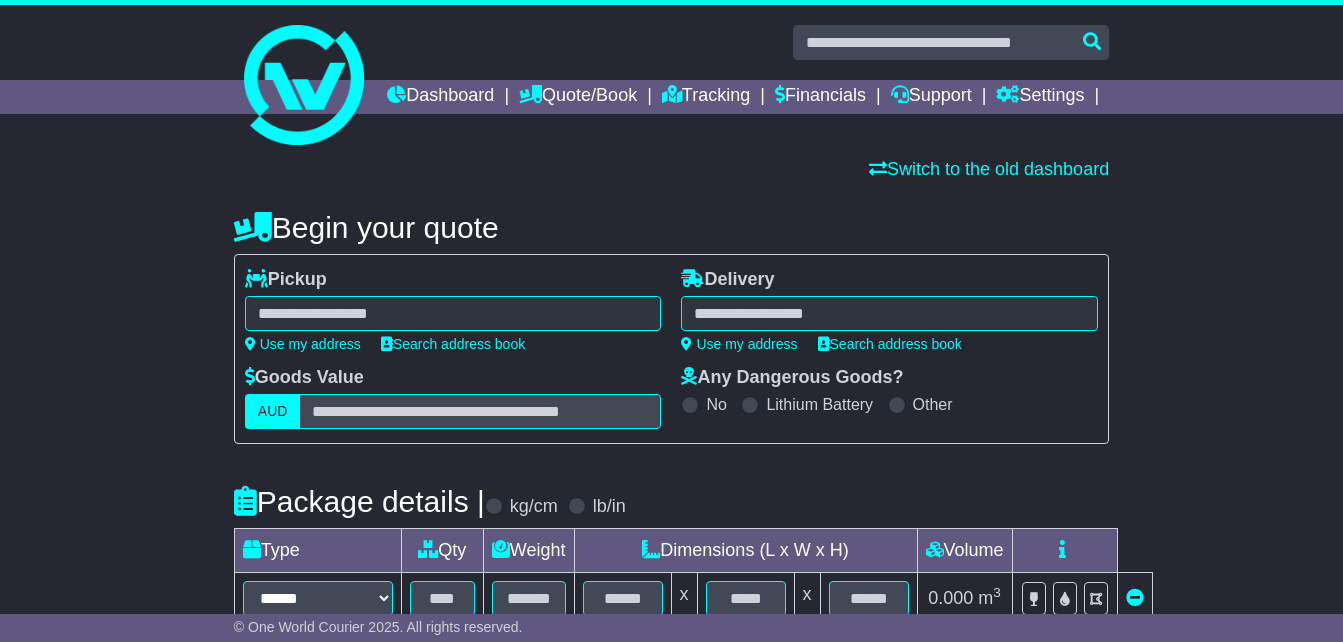 click at bounding box center [453, 313] 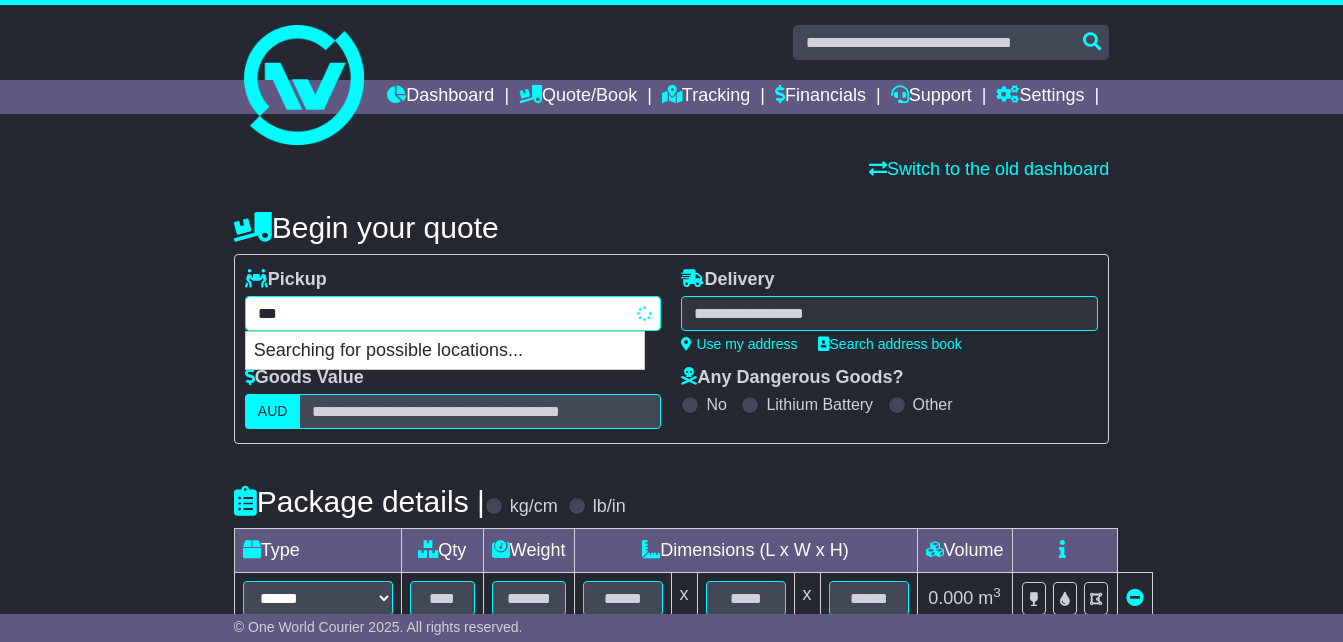 type on "****" 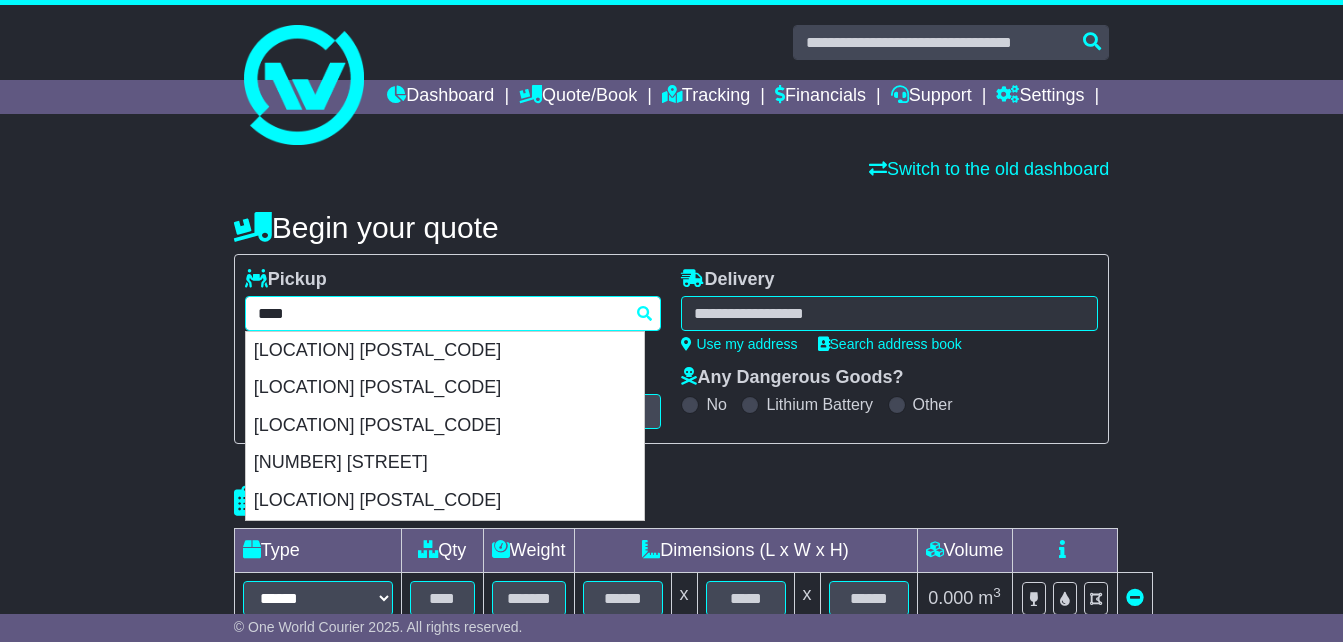 click on "[NUMBER] [STREET]" at bounding box center (445, 463) 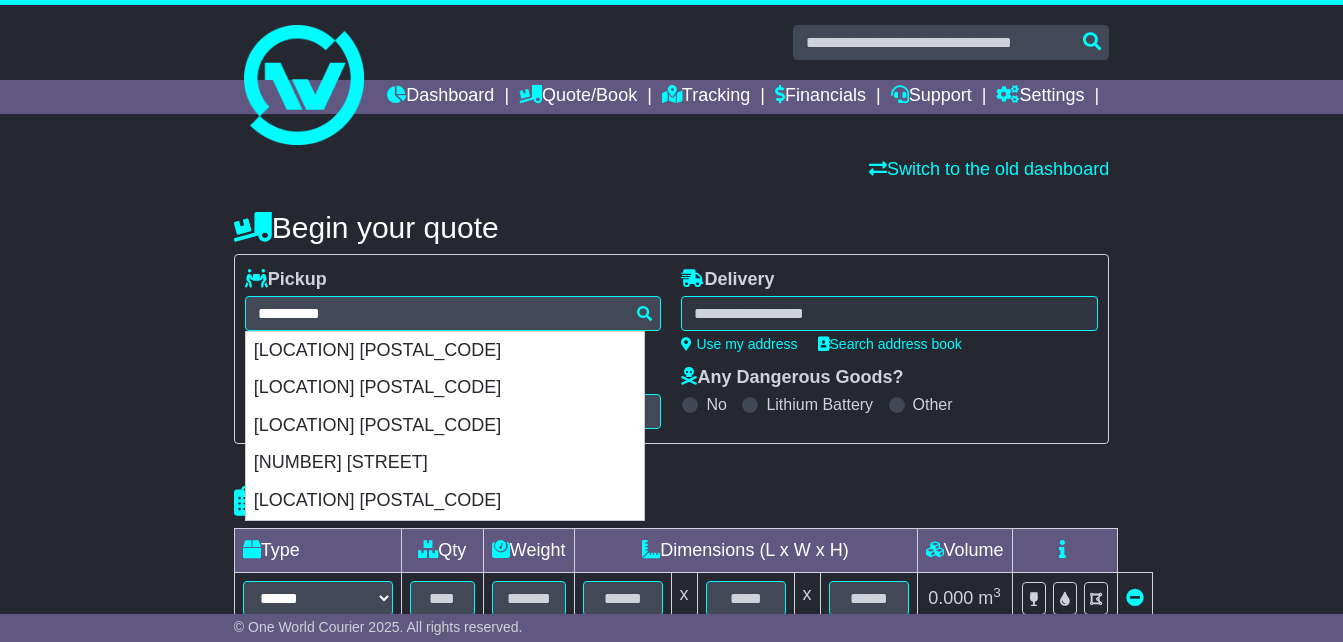 type on "**********" 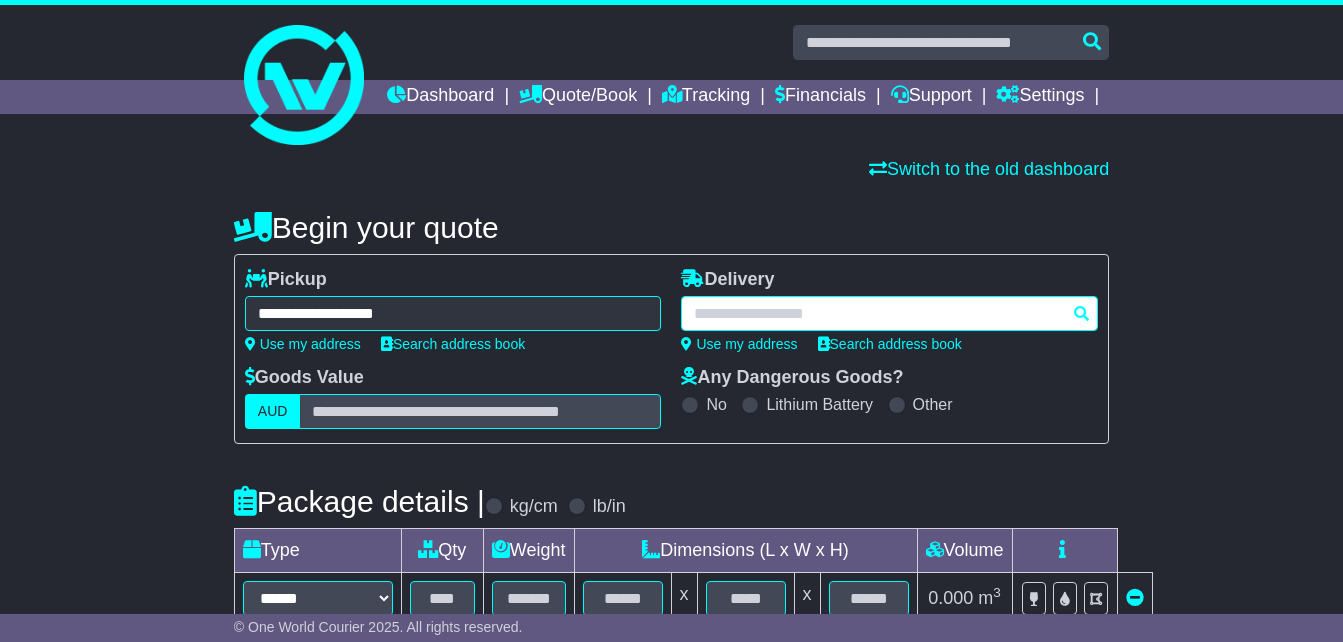 click at bounding box center [889, 313] 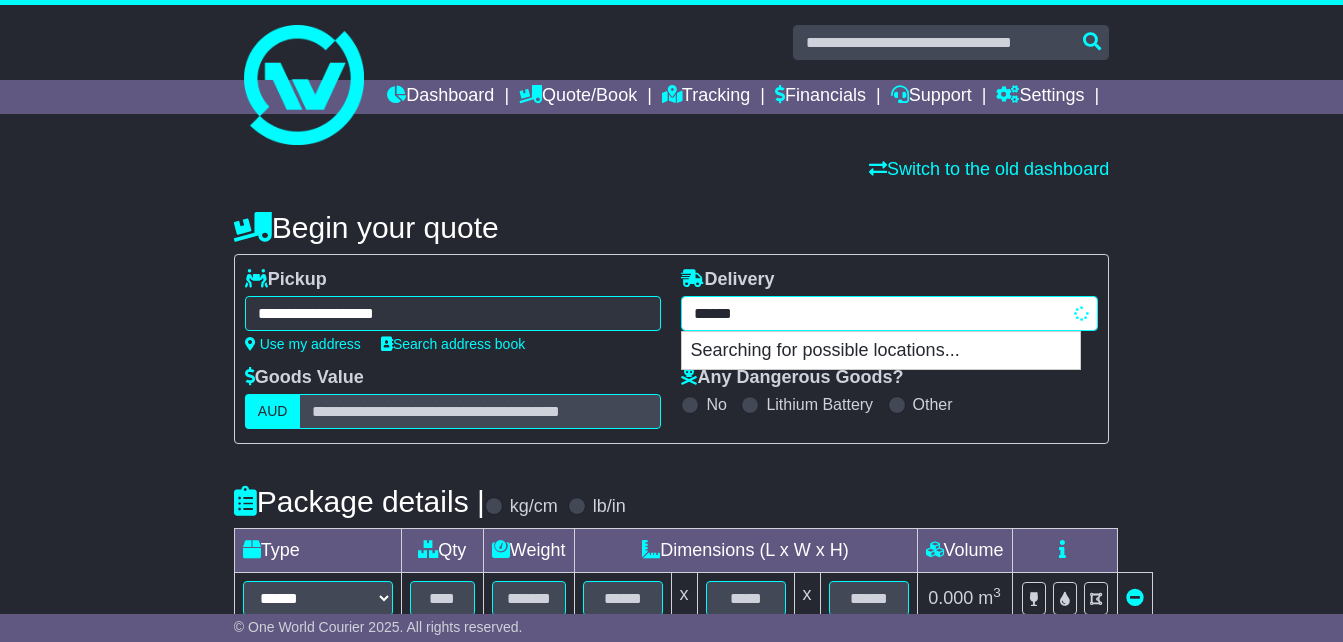 type on "*******" 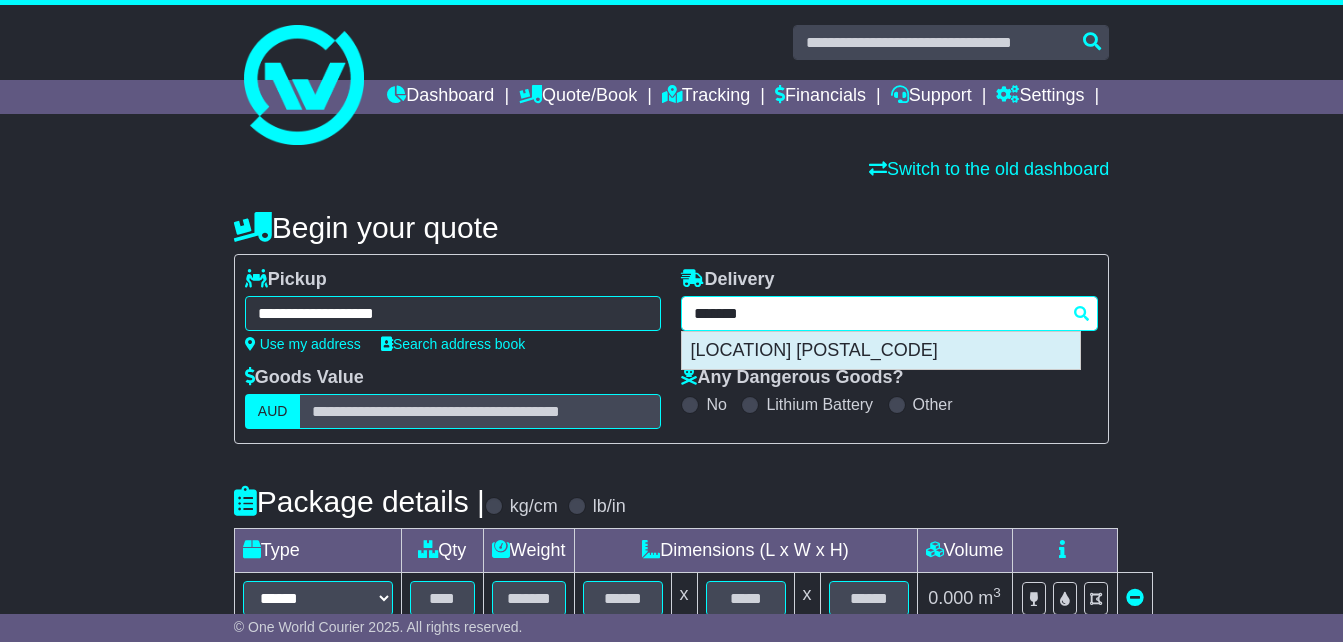 click on "[LOCATION] [POSTAL_CODE]" at bounding box center [881, 351] 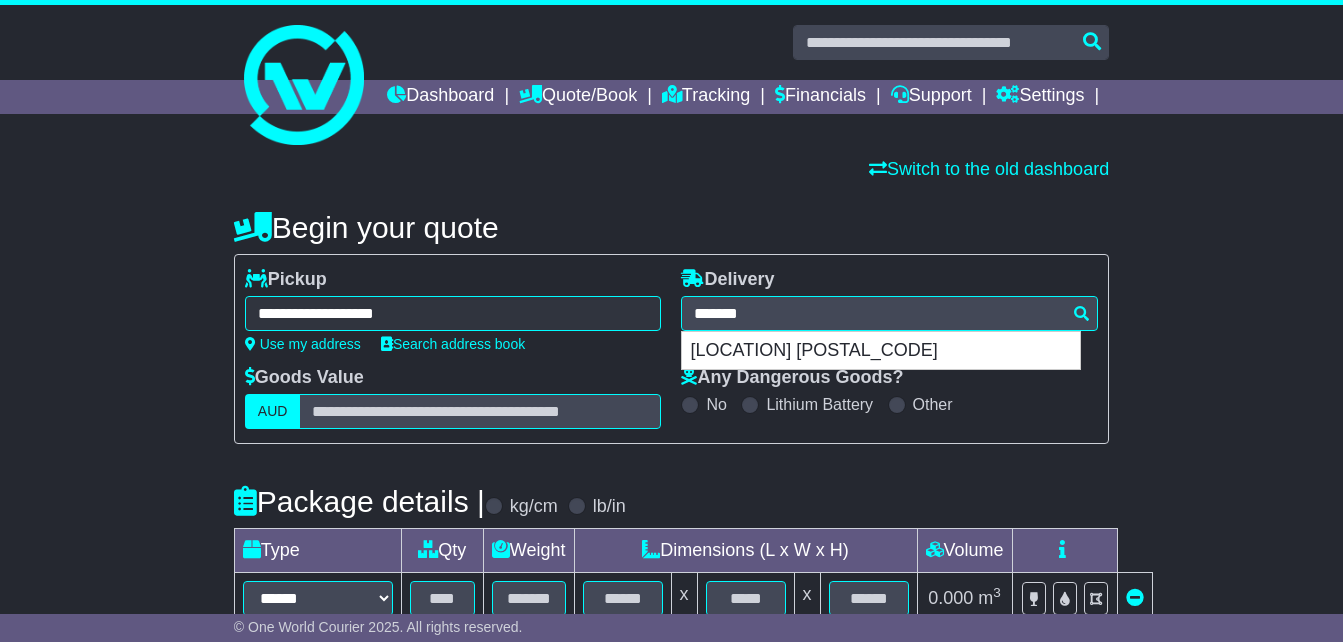 type on "**********" 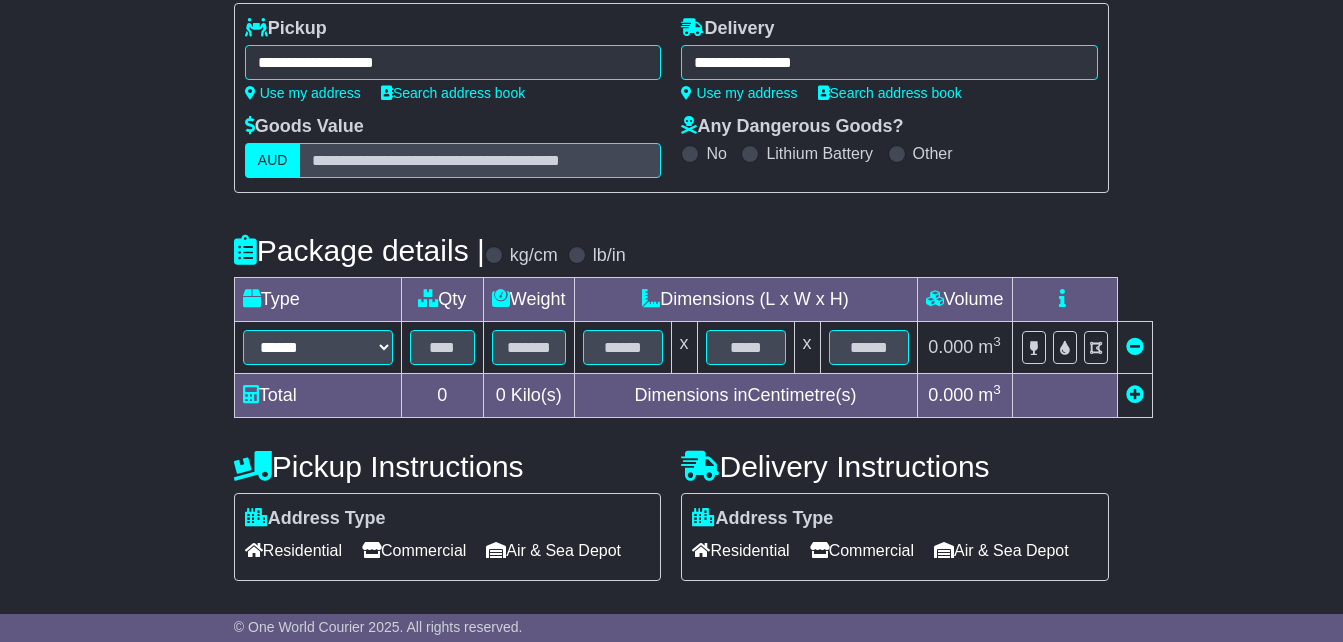 scroll, scrollTop: 300, scrollLeft: 0, axis: vertical 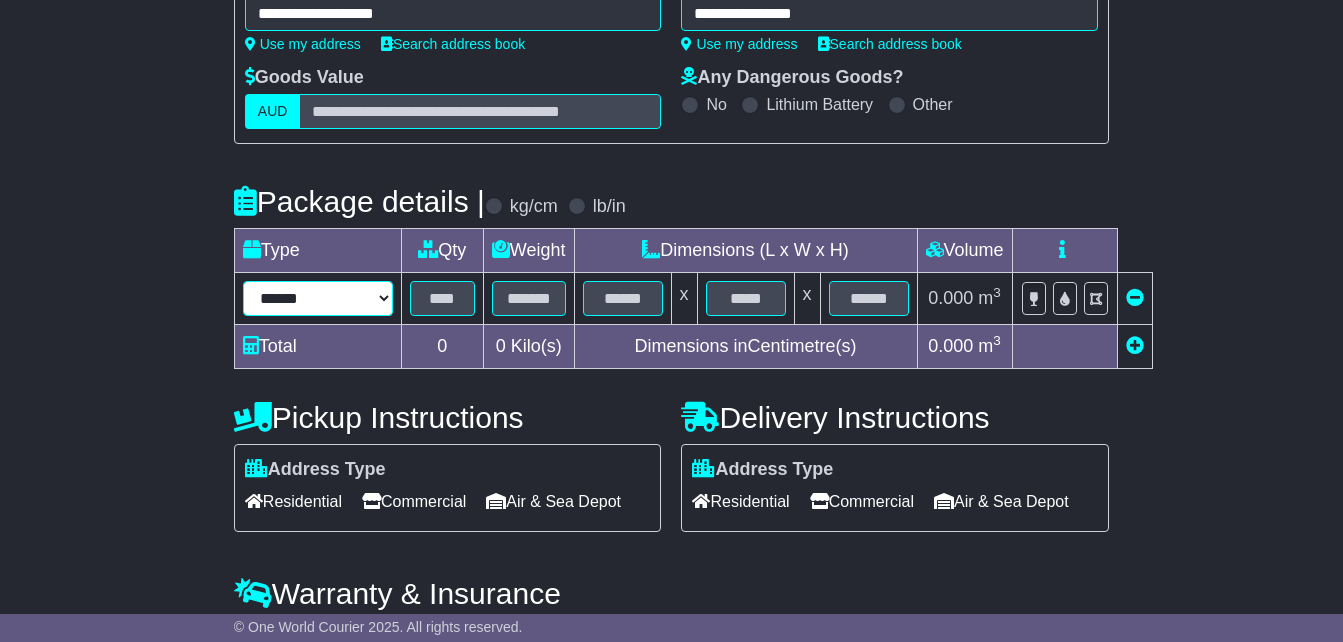 click on "**********" at bounding box center [318, 298] 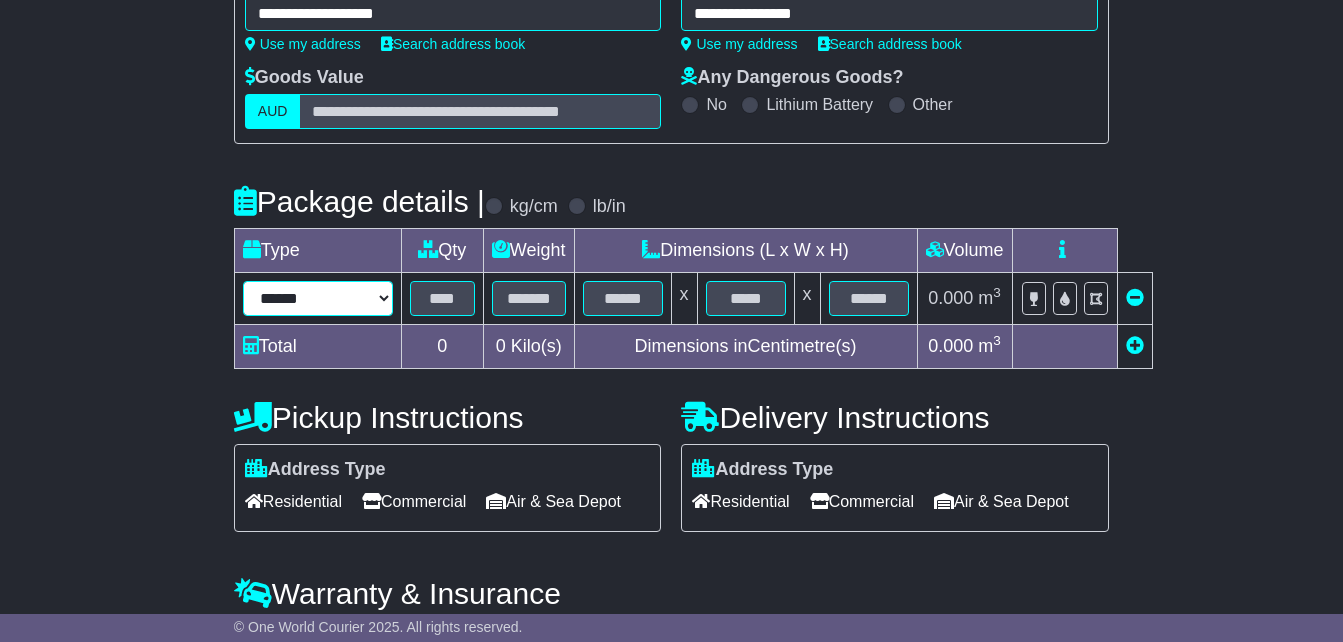 select on "*****" 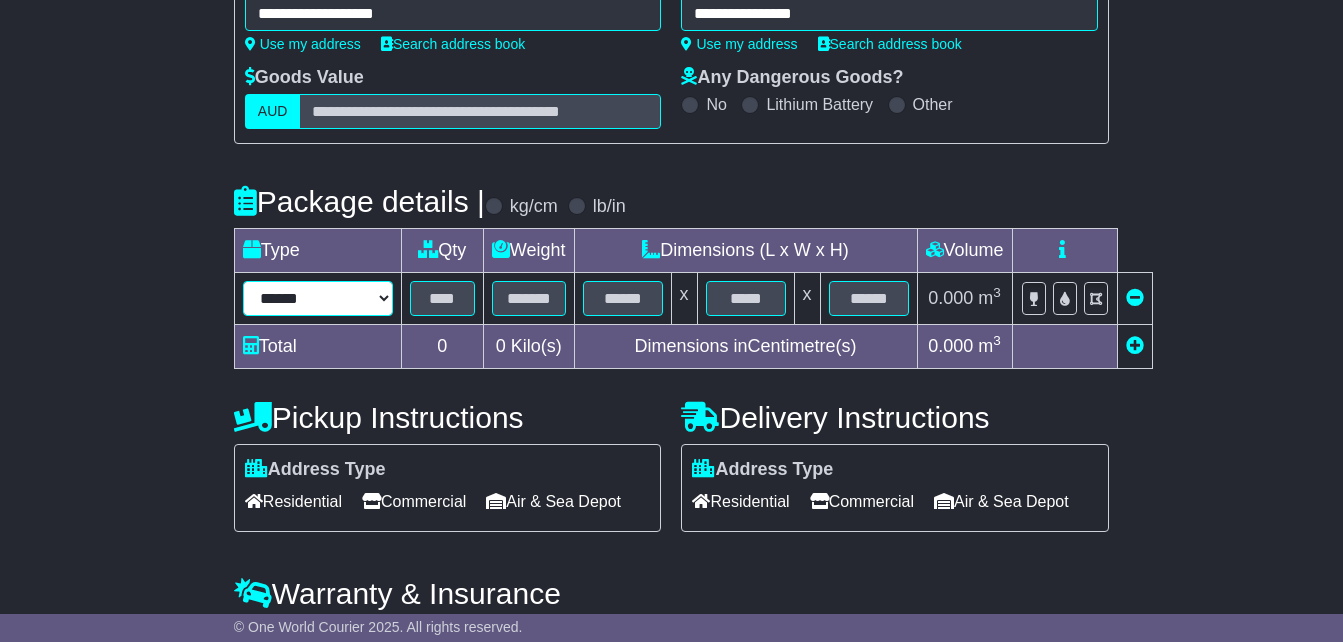 click on "**********" at bounding box center (318, 298) 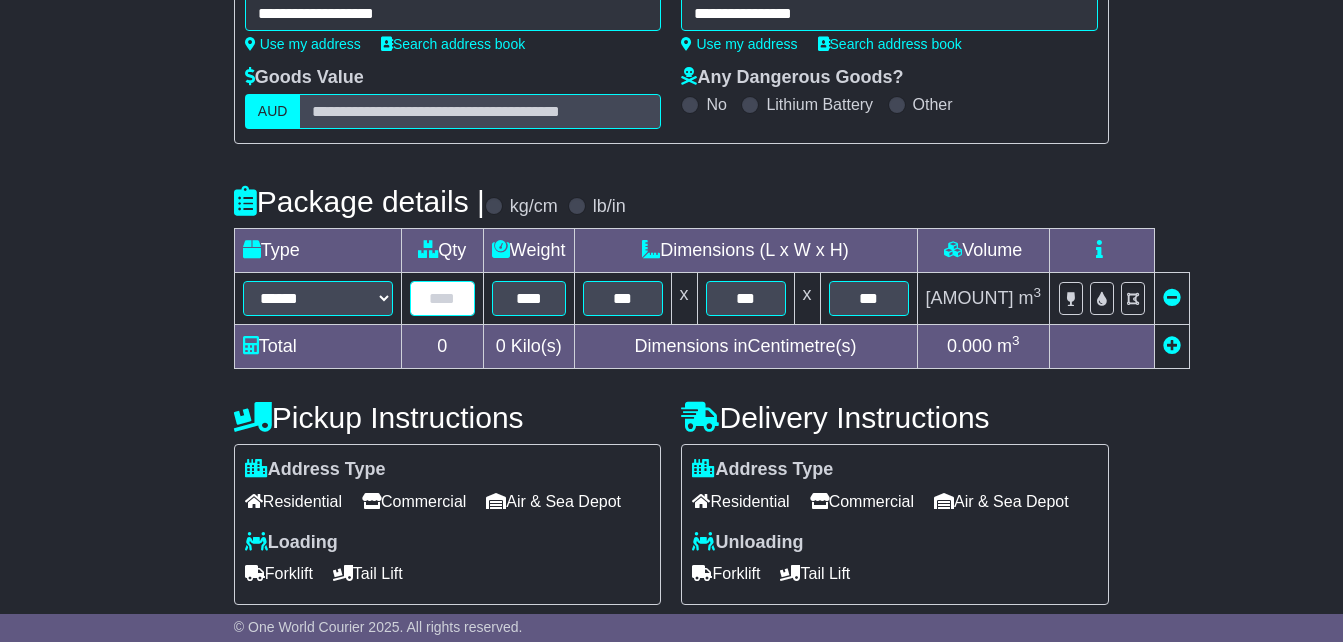 click at bounding box center (442, 298) 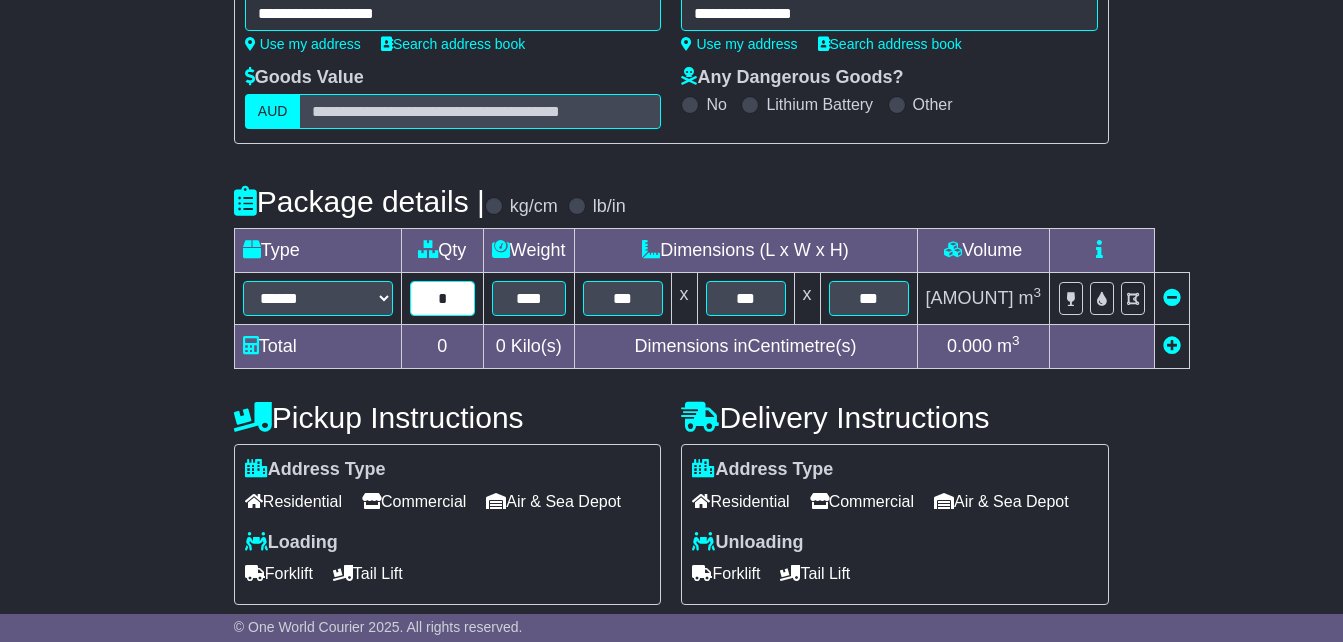 type on "*" 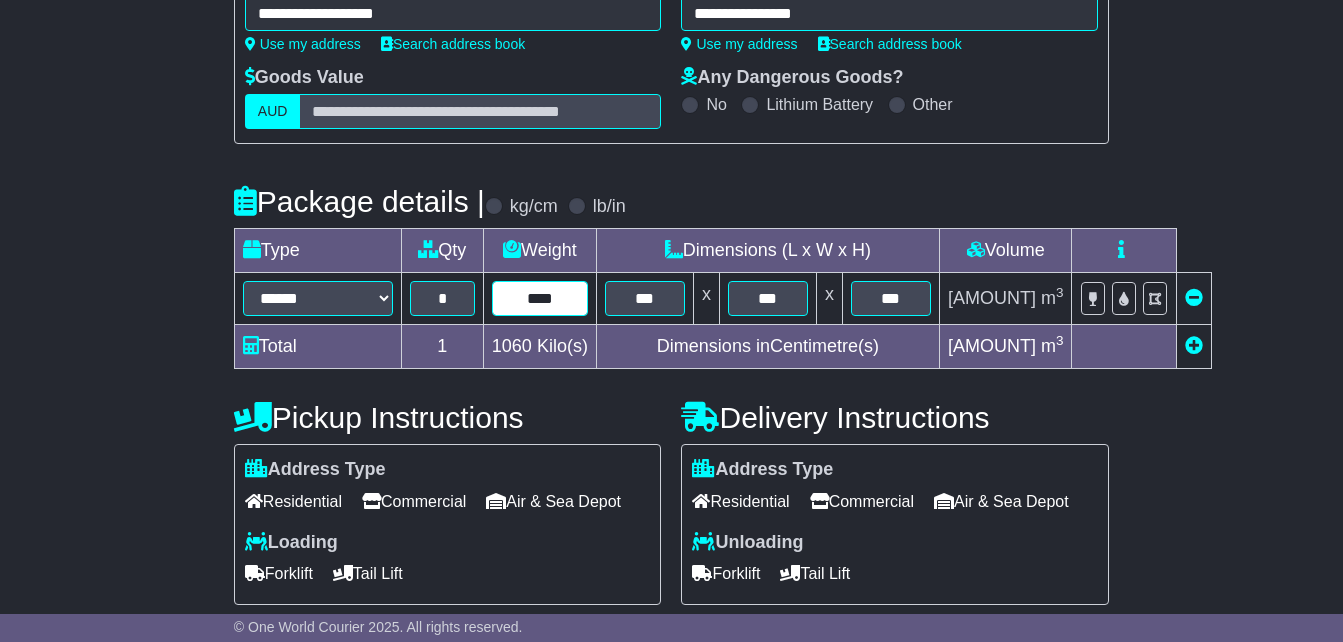 drag, startPoint x: 556, startPoint y: 333, endPoint x: 479, endPoint y: 281, distance: 92.91394 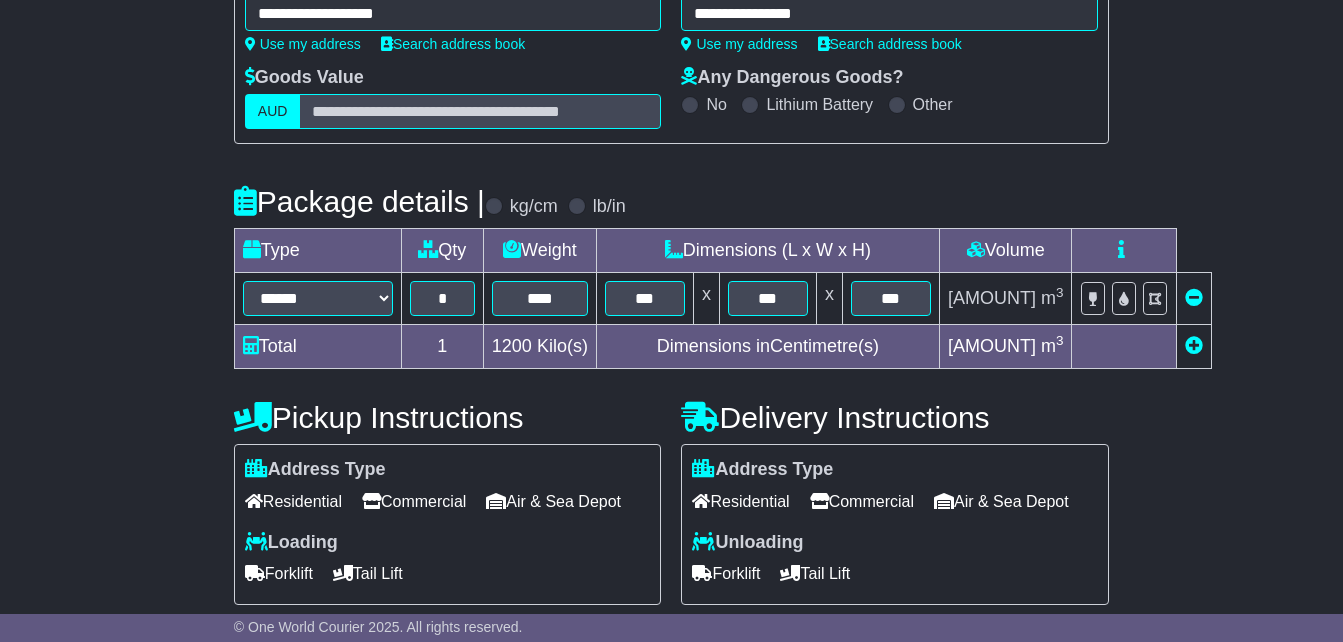 click at bounding box center (1194, 345) 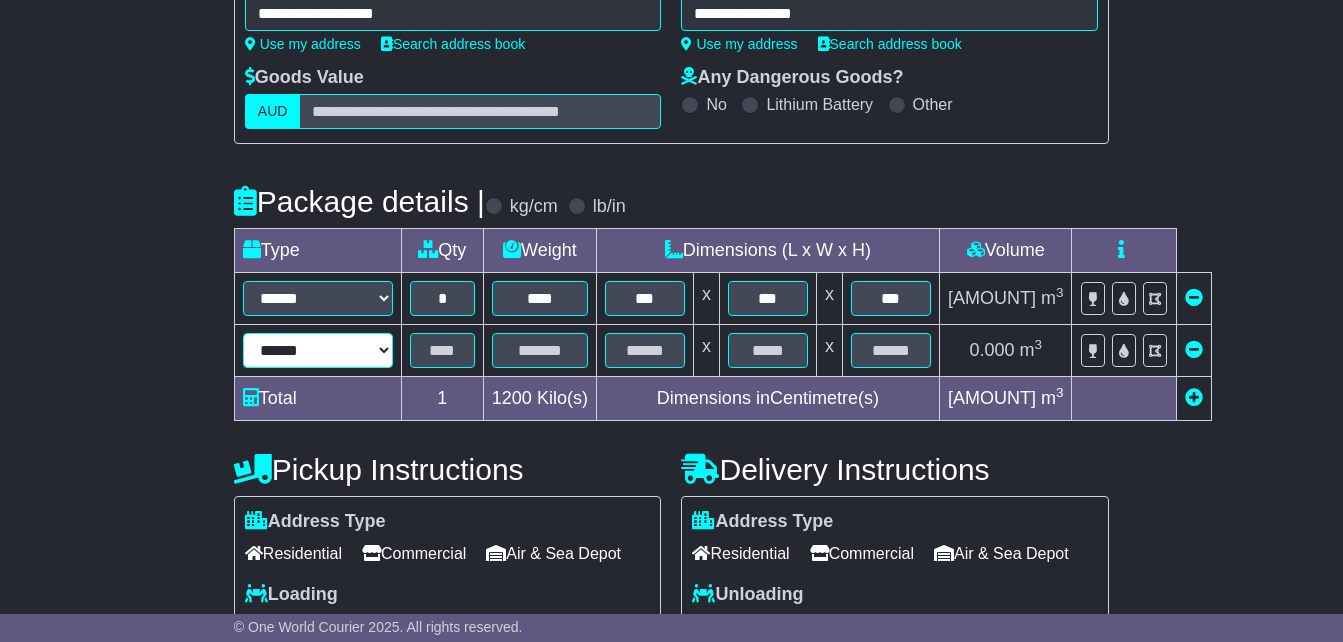 click on "**********" at bounding box center (318, 350) 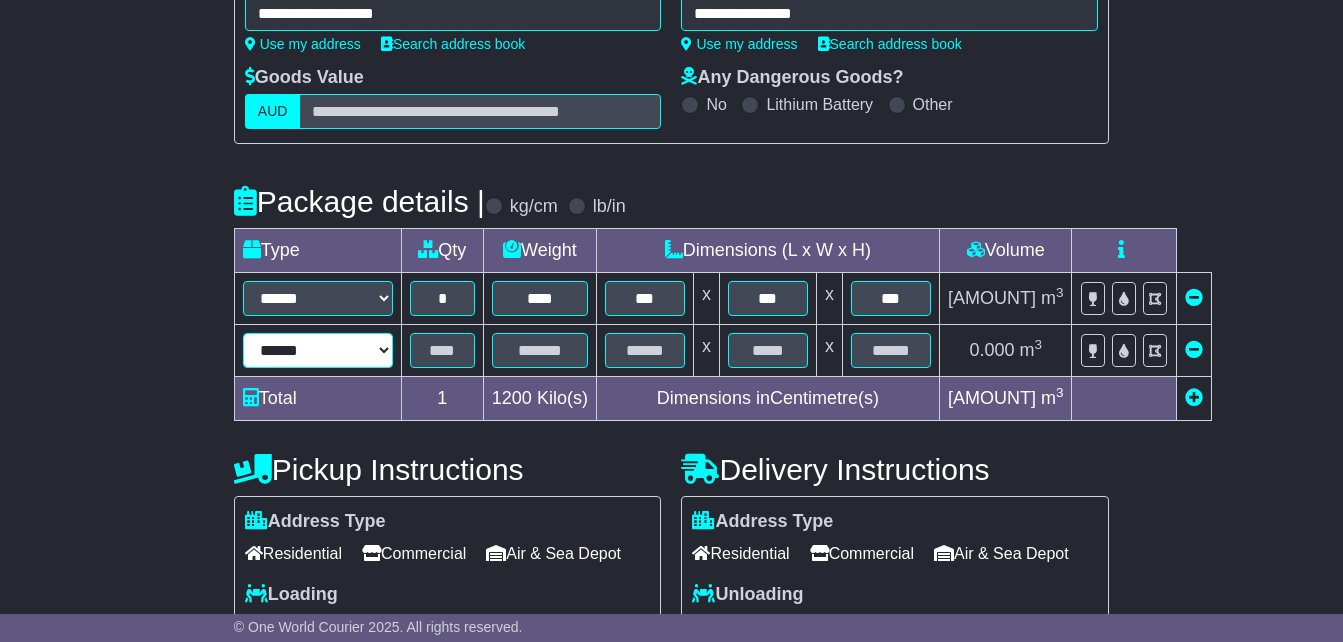 select on "*****" 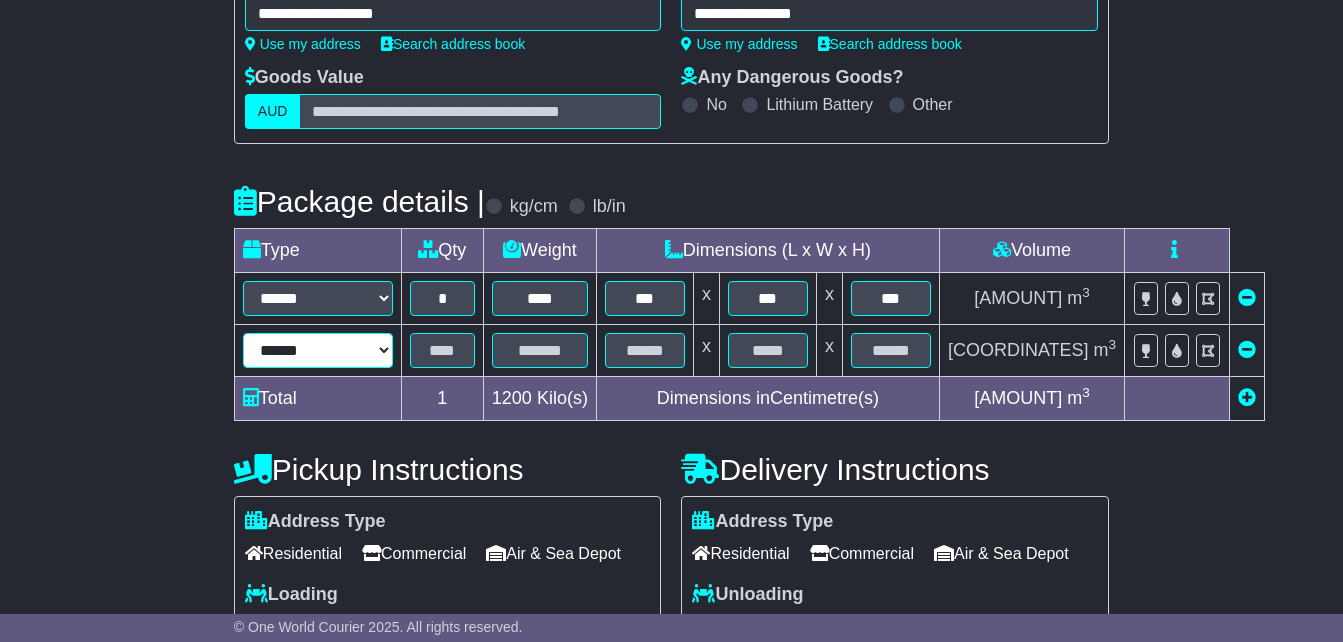 type on "***" 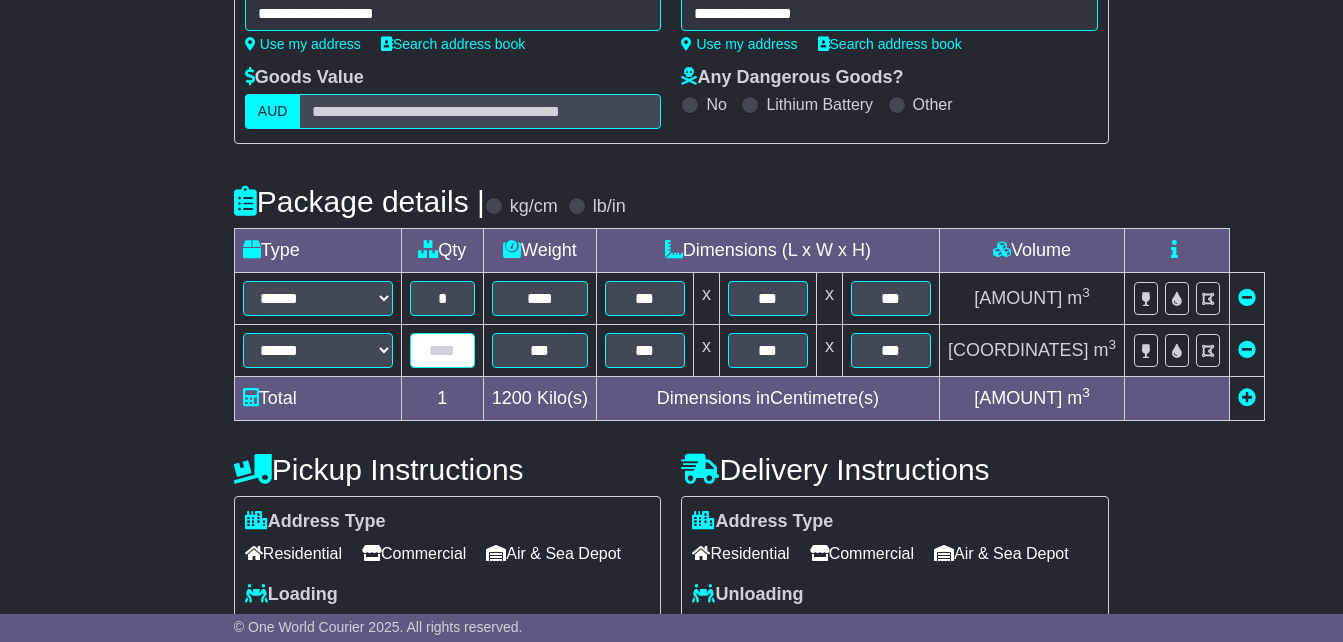 click at bounding box center [442, 350] 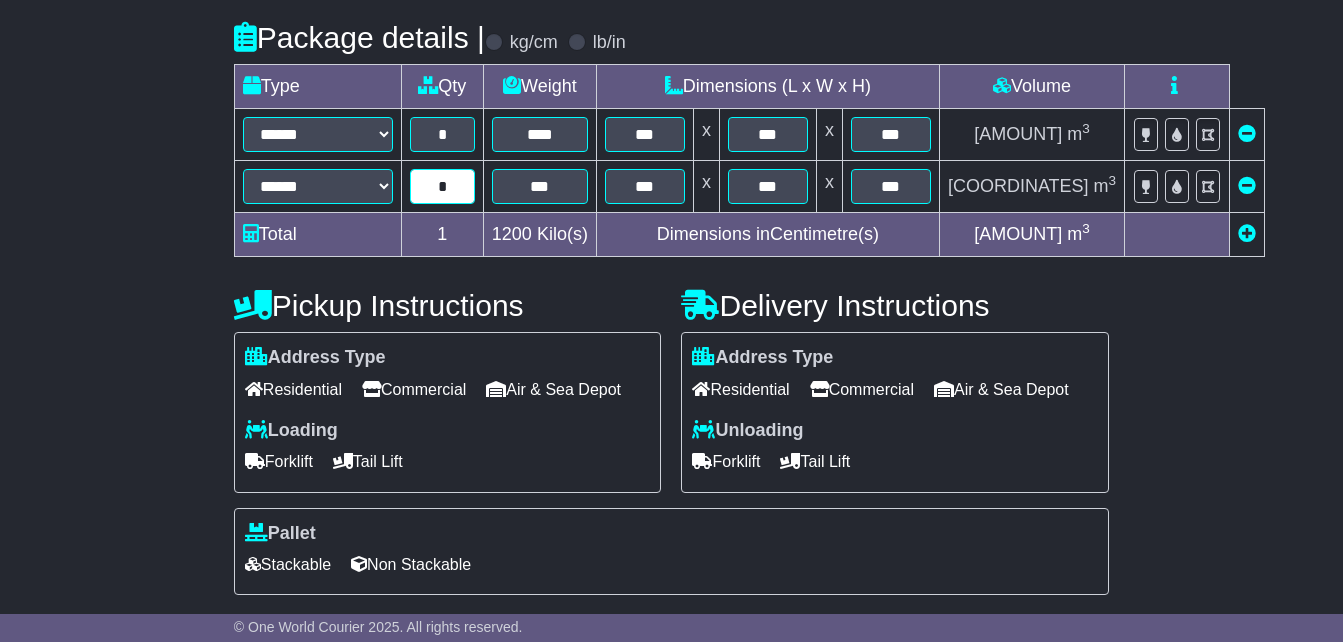 scroll, scrollTop: 500, scrollLeft: 0, axis: vertical 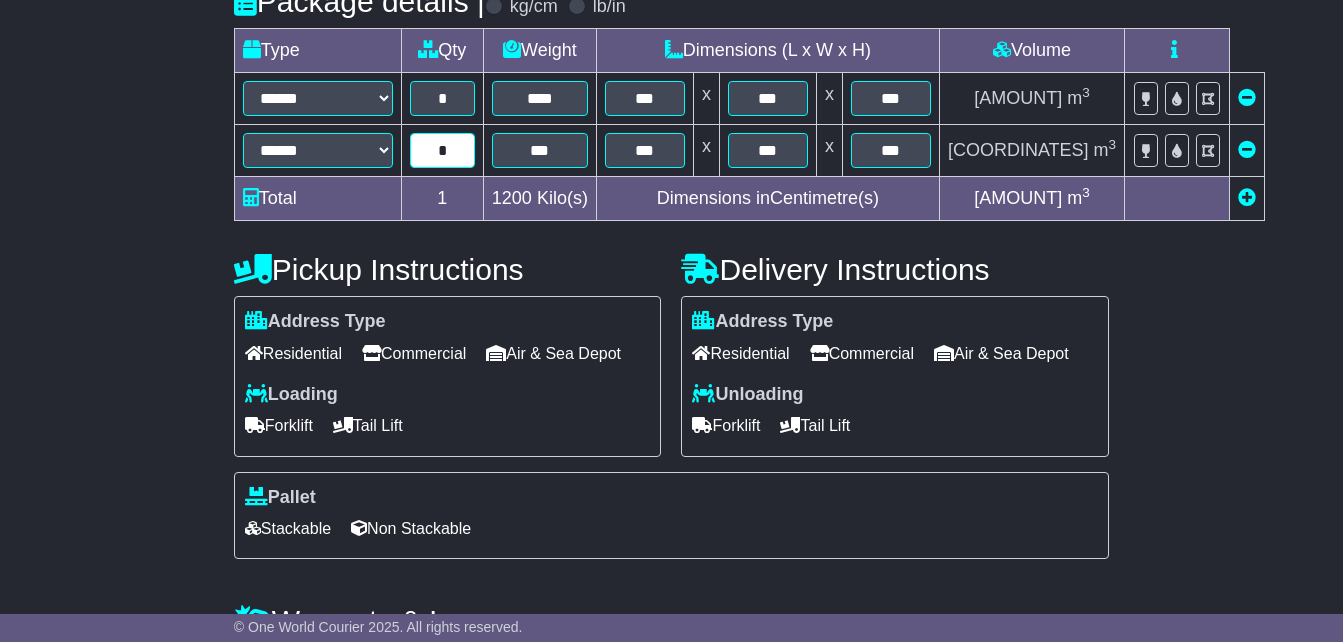 type on "*" 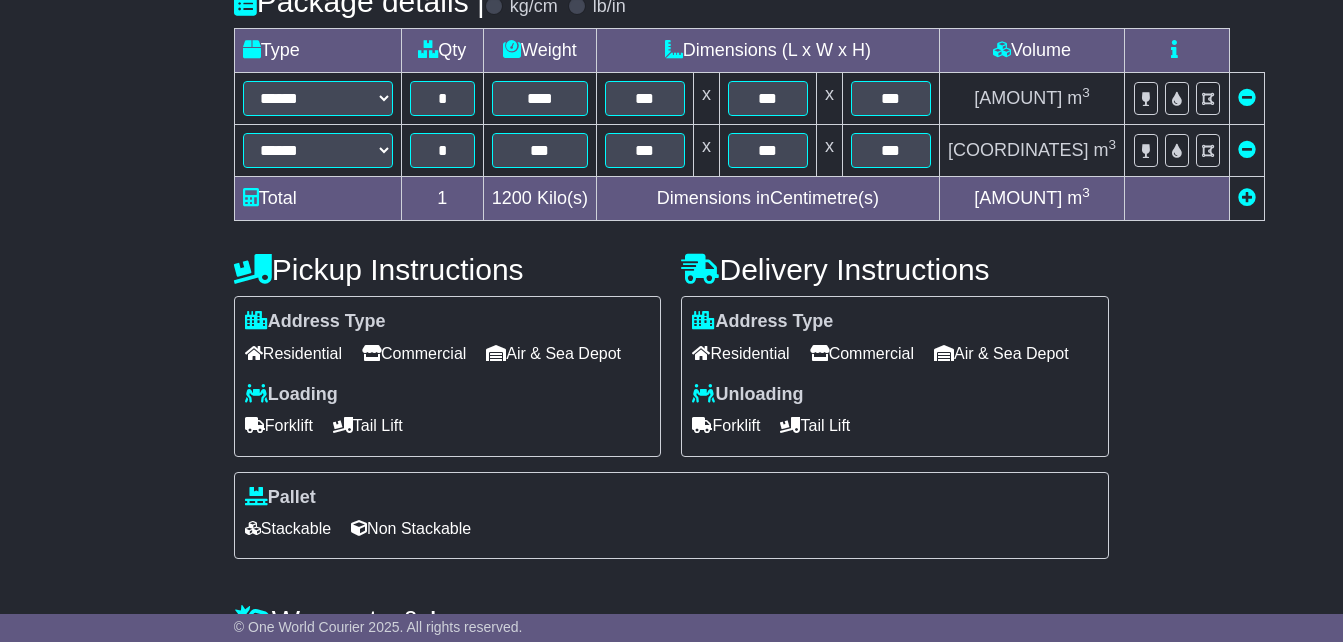 click on "Commercial" at bounding box center (414, 353) 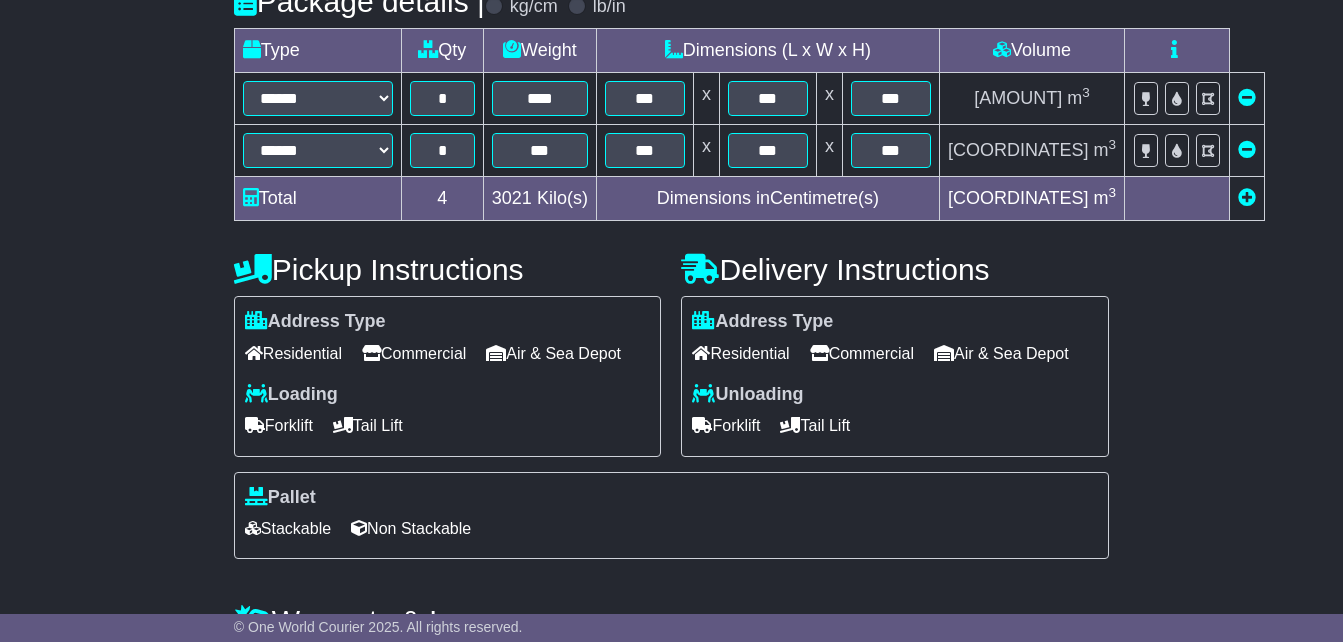 click on "Forklift" at bounding box center [279, 425] 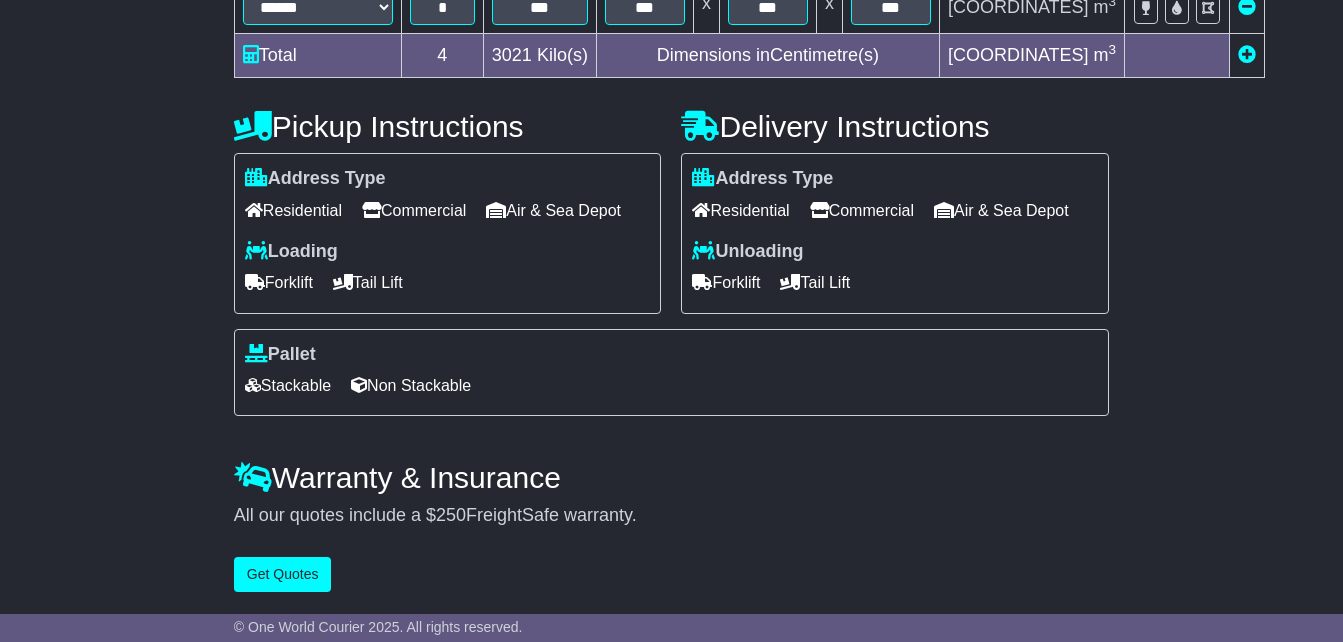 scroll, scrollTop: 712, scrollLeft: 0, axis: vertical 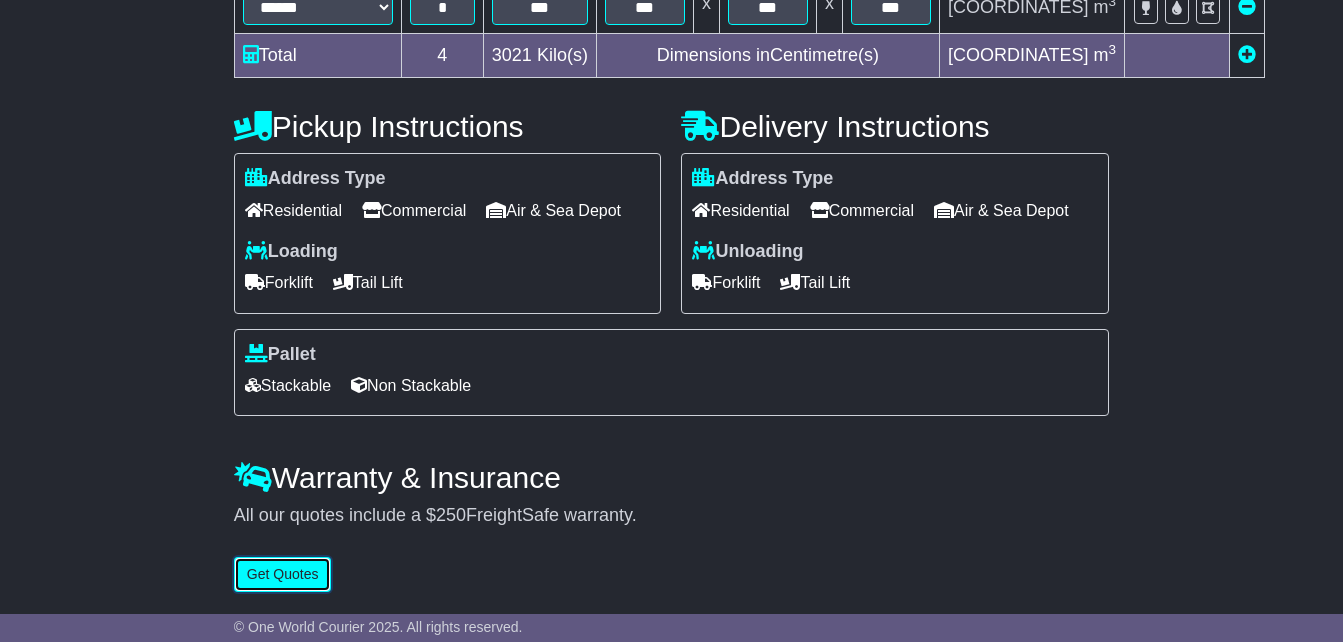 click on "Get Quotes" at bounding box center (283, 574) 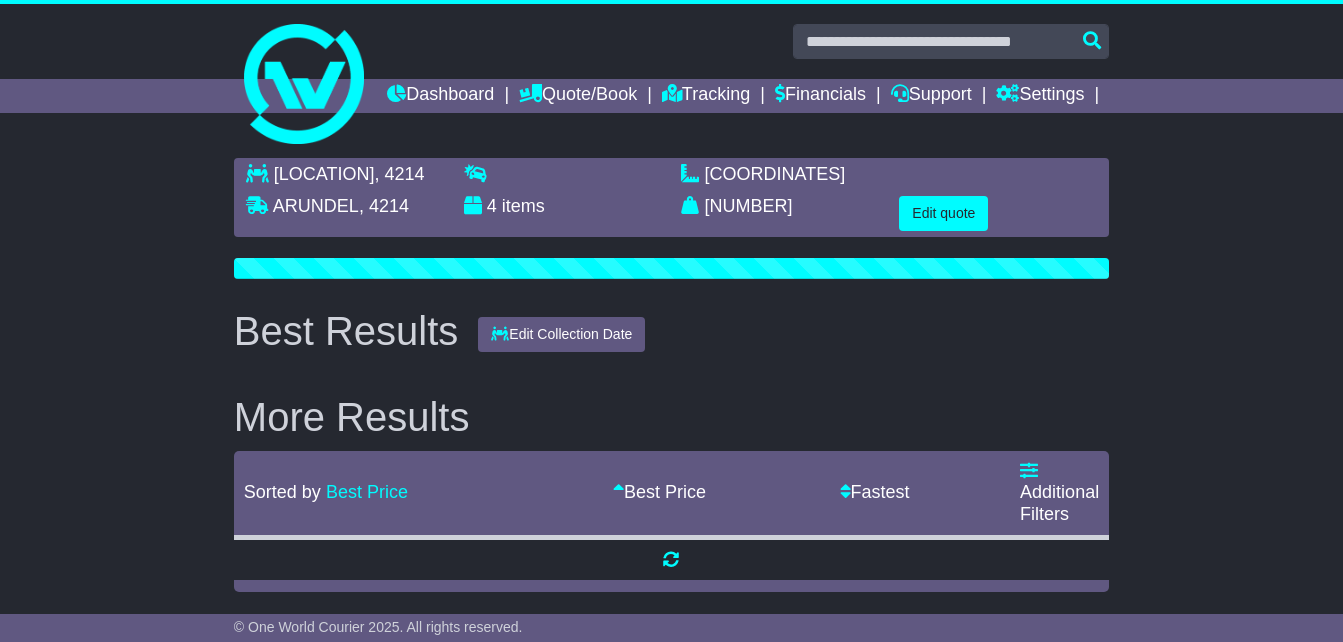 scroll, scrollTop: 0, scrollLeft: 0, axis: both 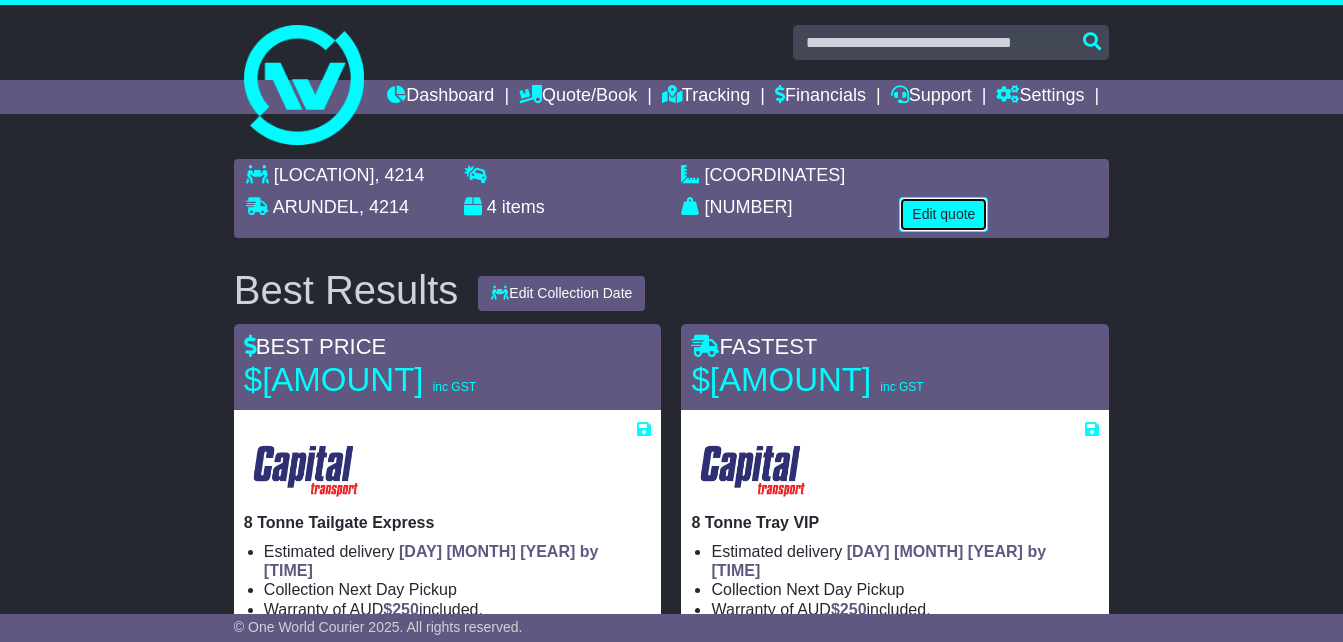 click on "Edit quote" at bounding box center [943, 214] 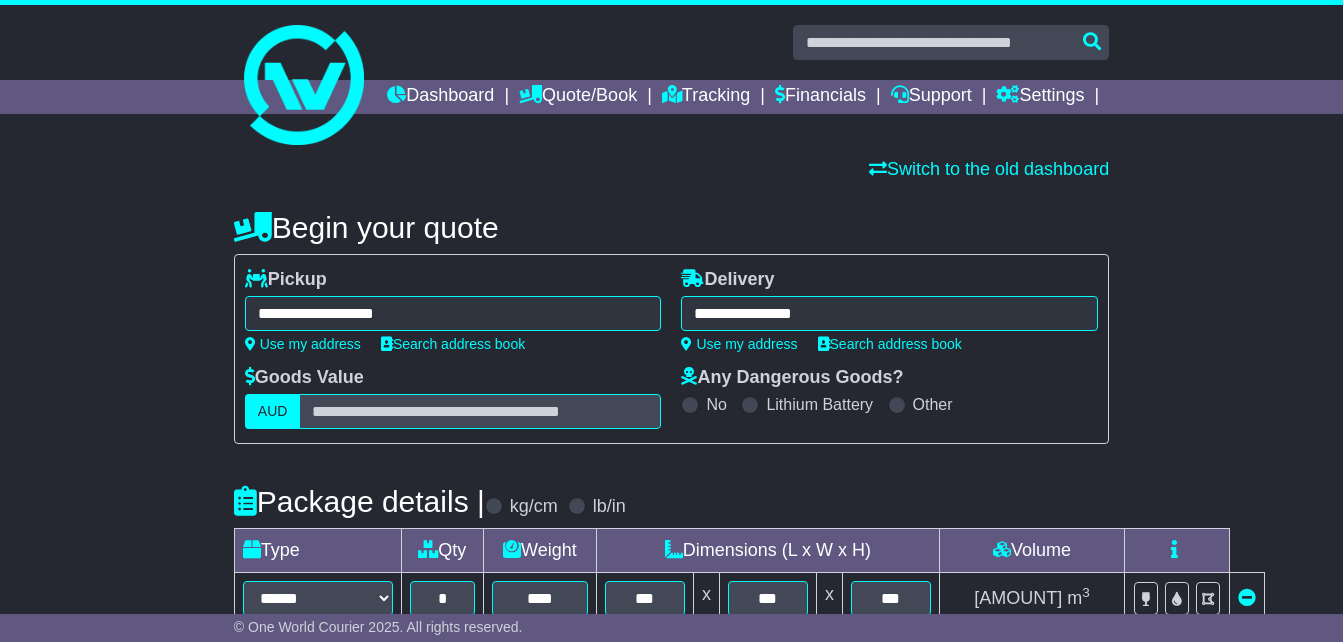 drag, startPoint x: 716, startPoint y: 353, endPoint x: 748, endPoint y: 349, distance: 32.24903 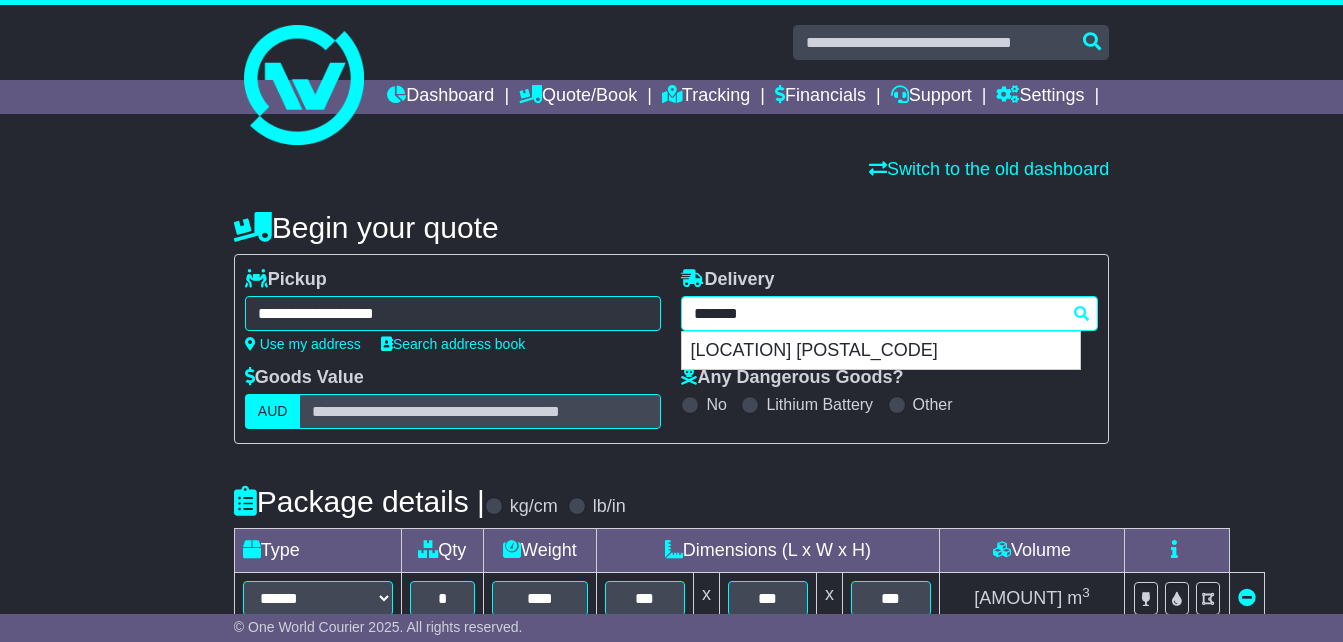 drag, startPoint x: 853, startPoint y: 343, endPoint x: 425, endPoint y: 281, distance: 432.46735 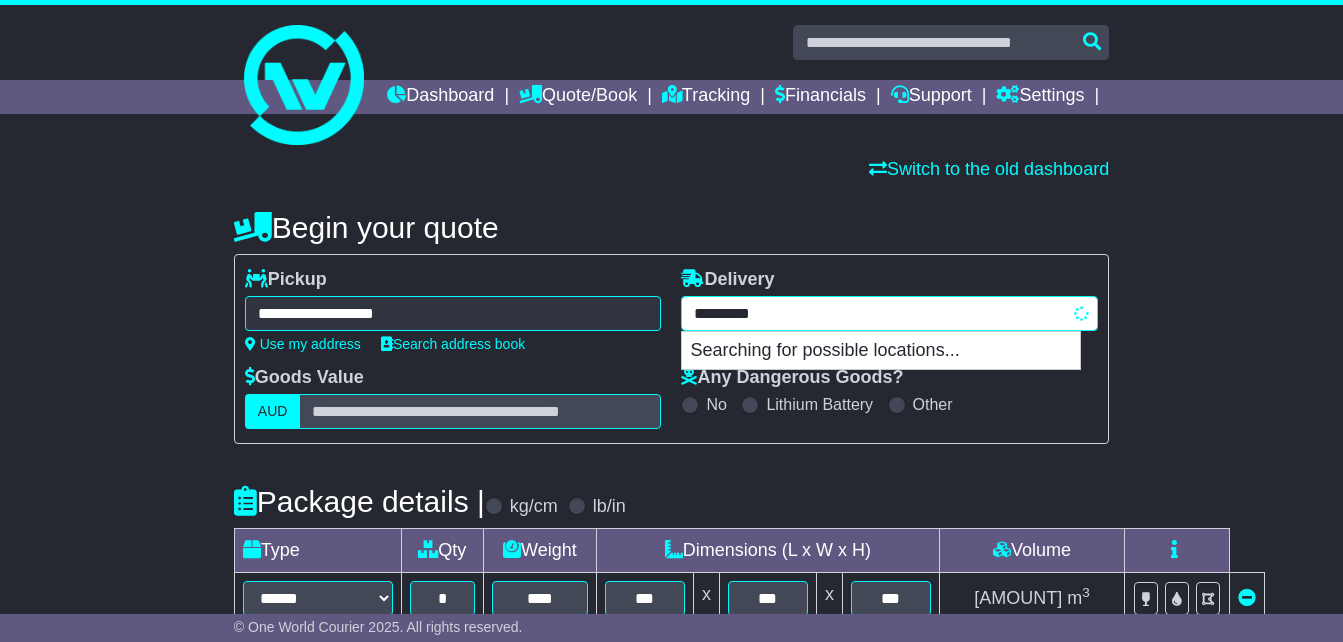 type on "********" 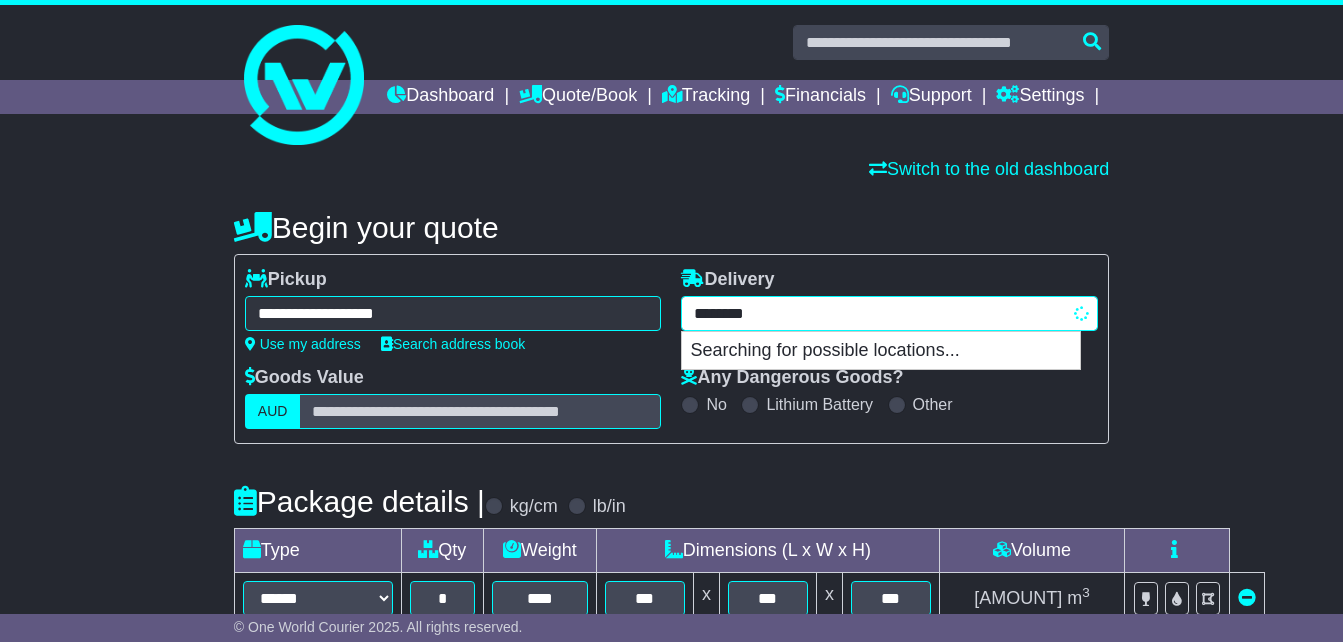 type on "**********" 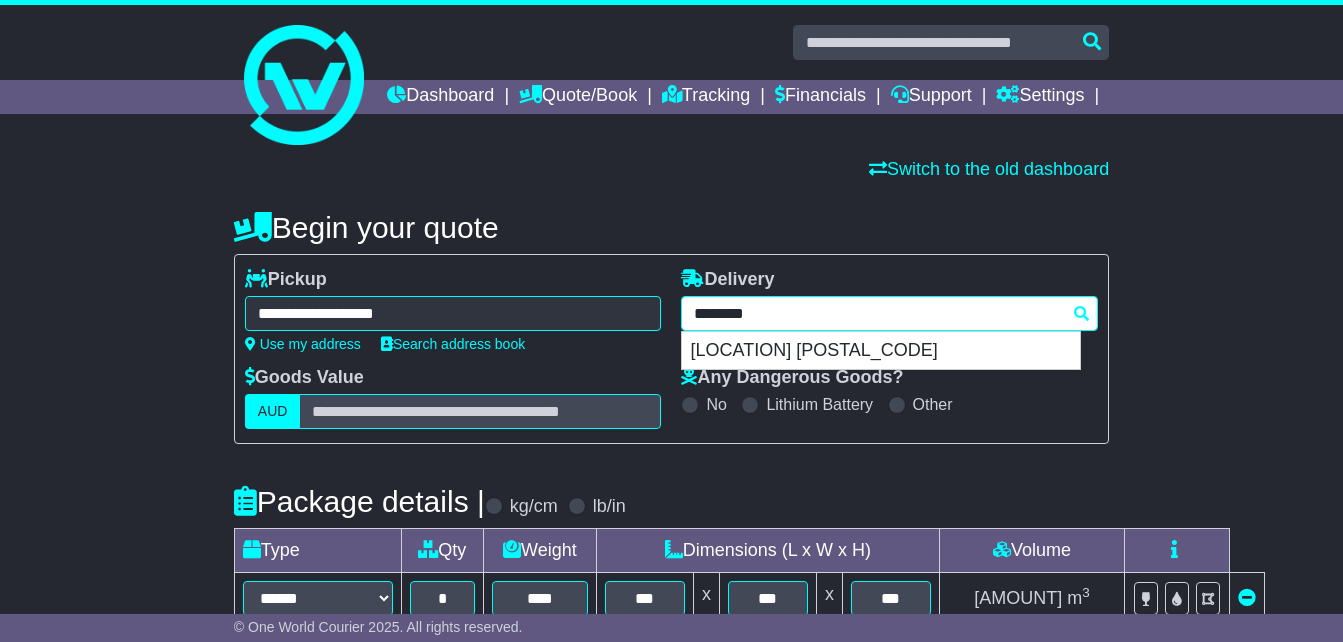 click on "[LOCATION] [POSTAL_CODE]" at bounding box center (881, 351) 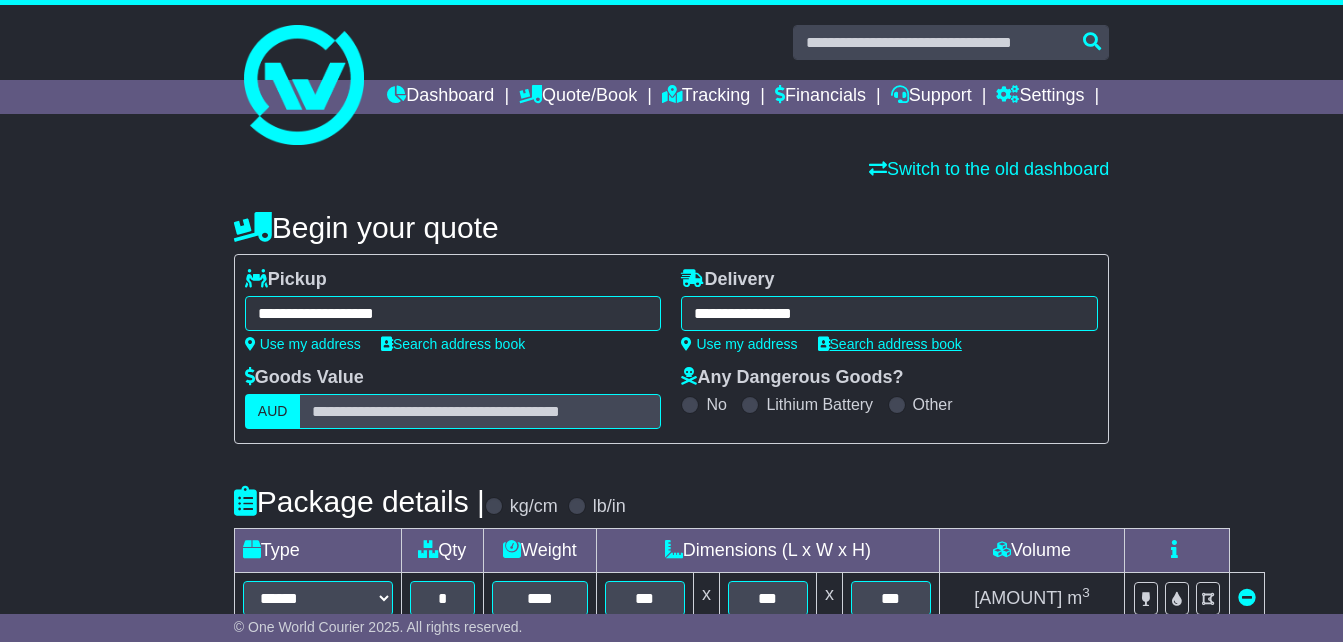 type on "**********" 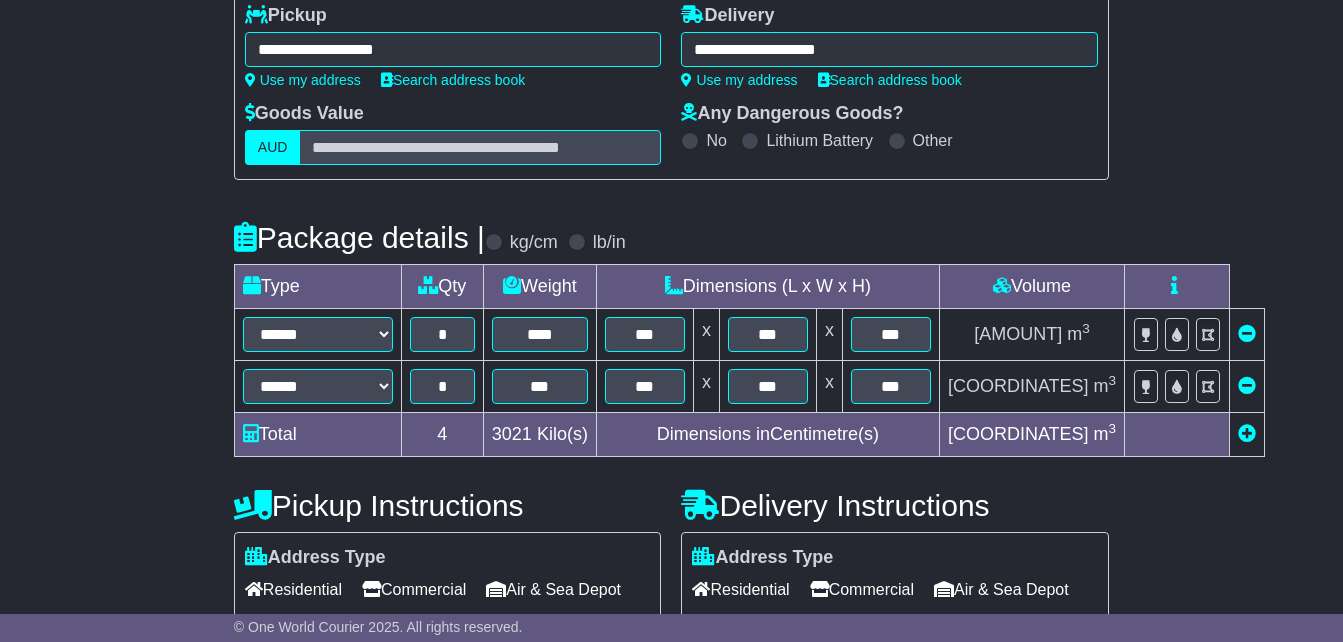 scroll, scrollTop: 300, scrollLeft: 0, axis: vertical 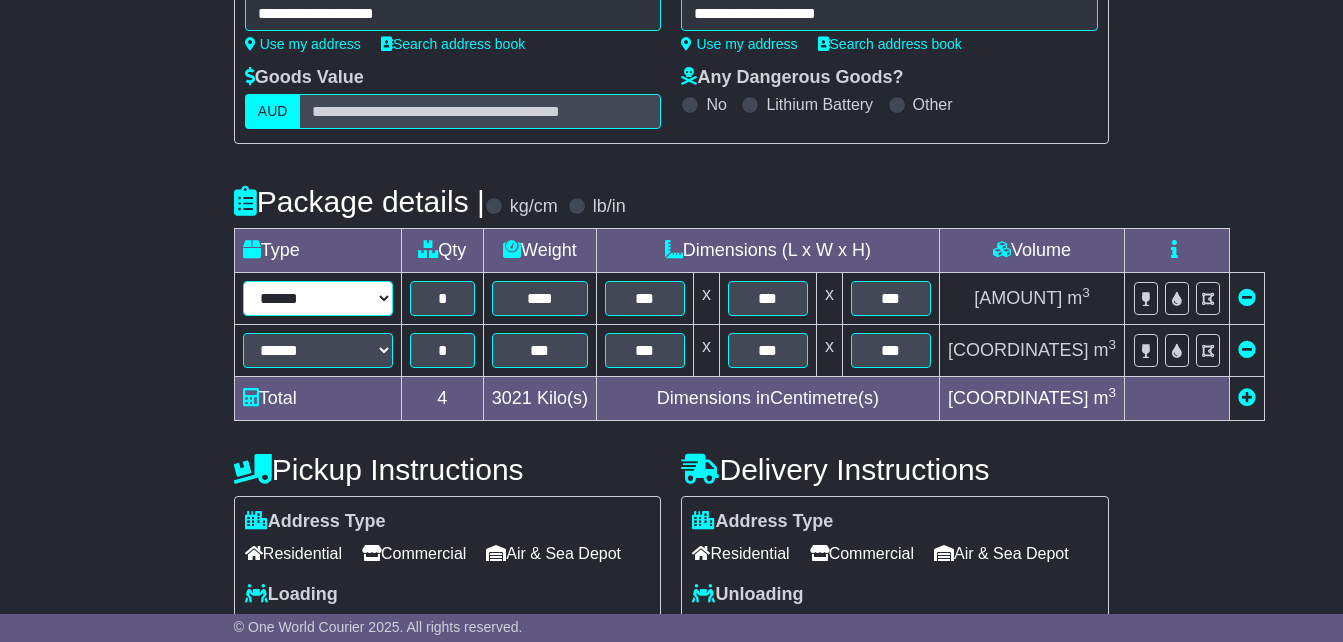 click on "**********" at bounding box center (318, 298) 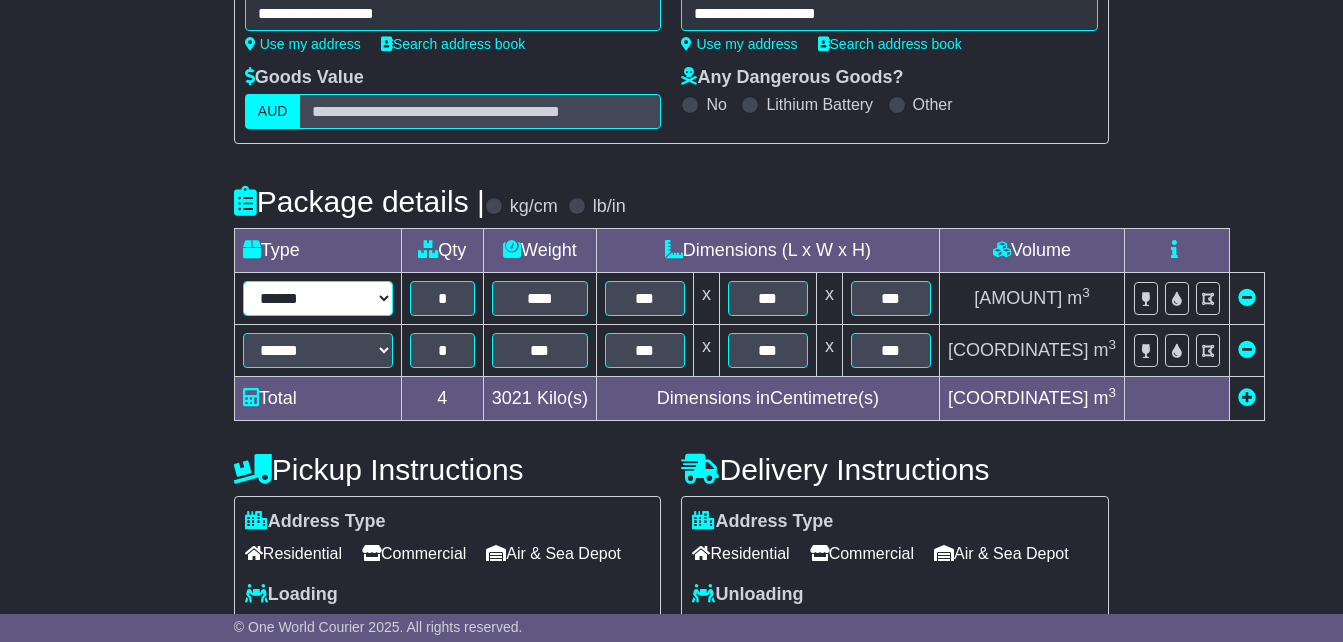 select on "*****" 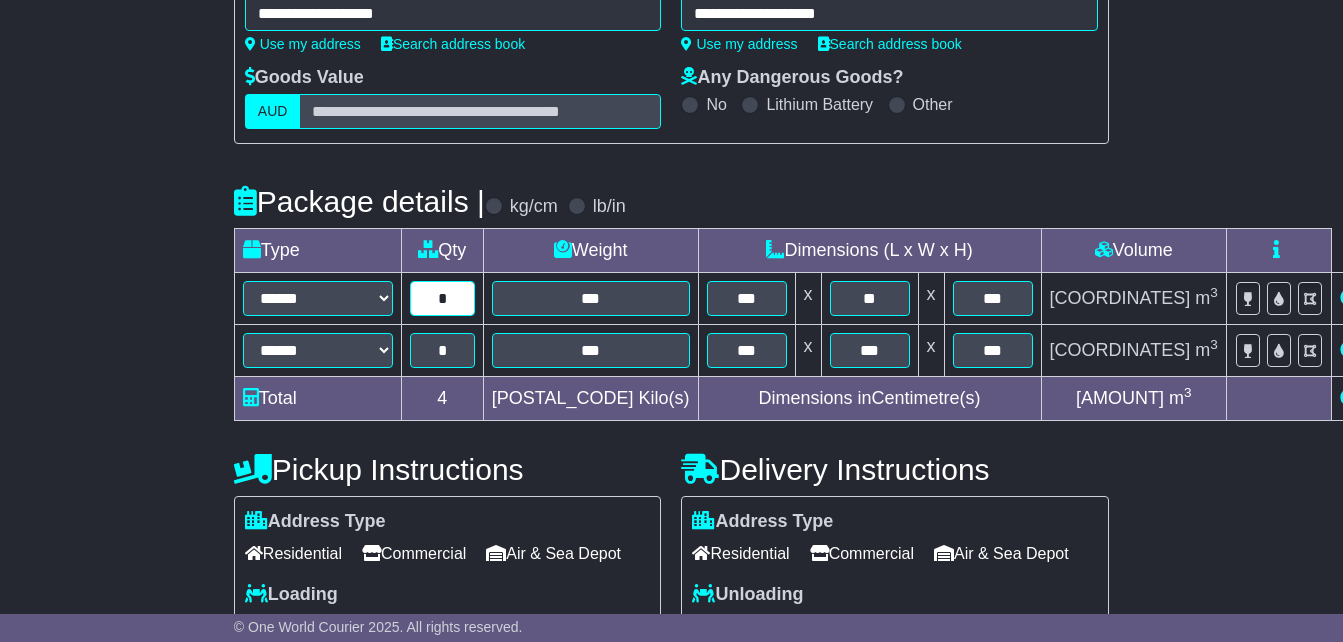 drag, startPoint x: 456, startPoint y: 333, endPoint x: 435, endPoint y: 329, distance: 21.377558 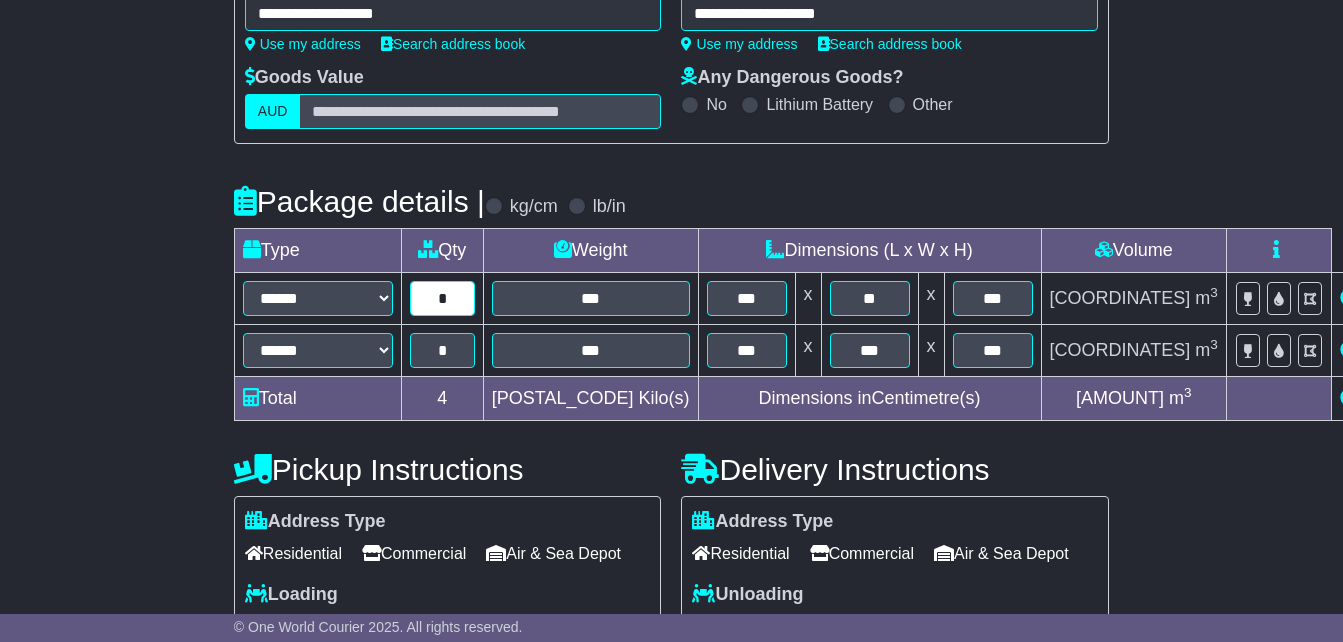 type on "*" 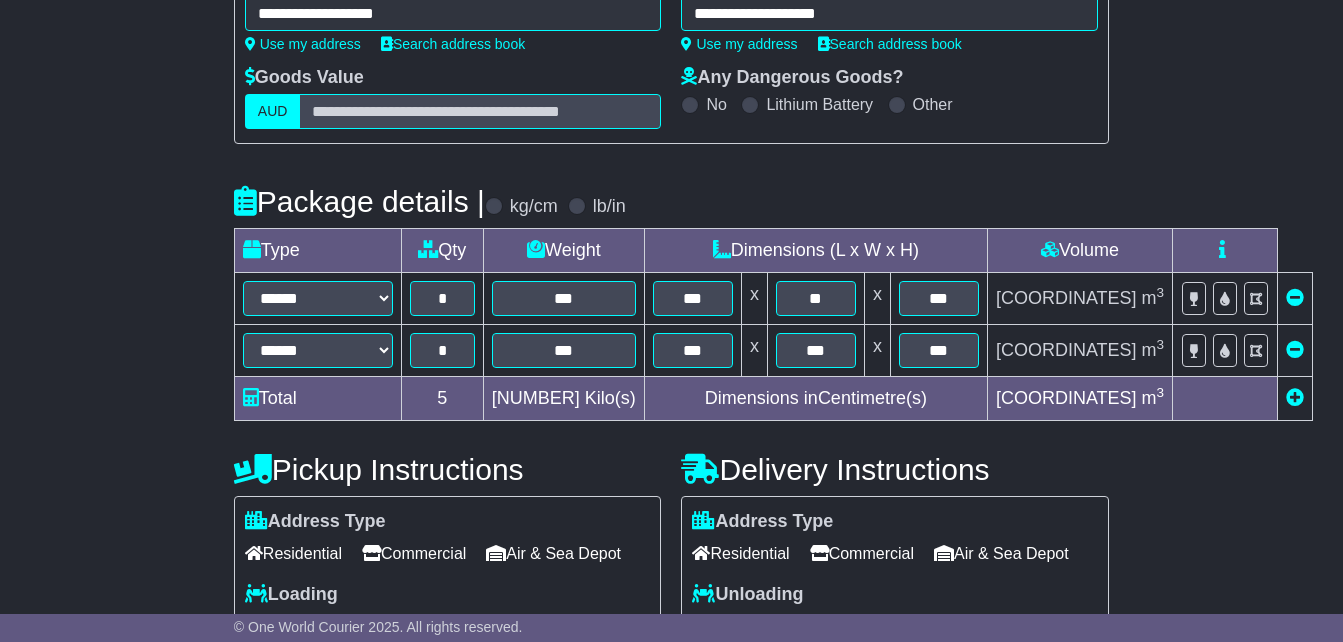 click at bounding box center (1295, 349) 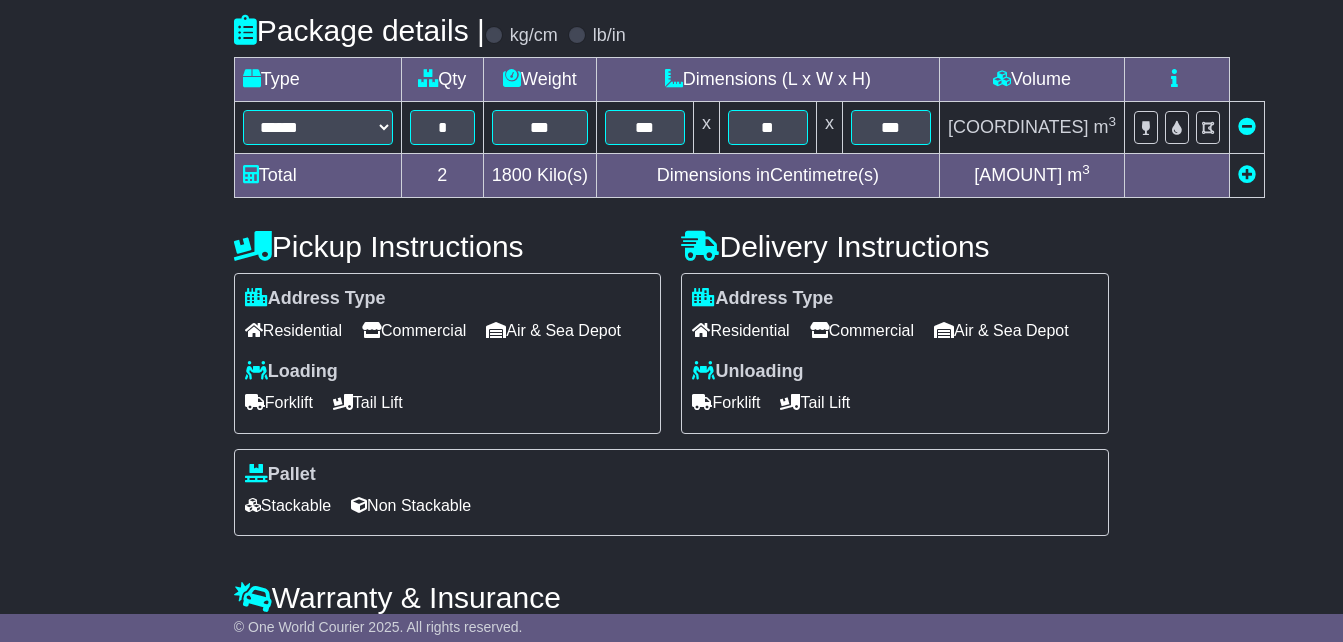 scroll, scrollTop: 500, scrollLeft: 0, axis: vertical 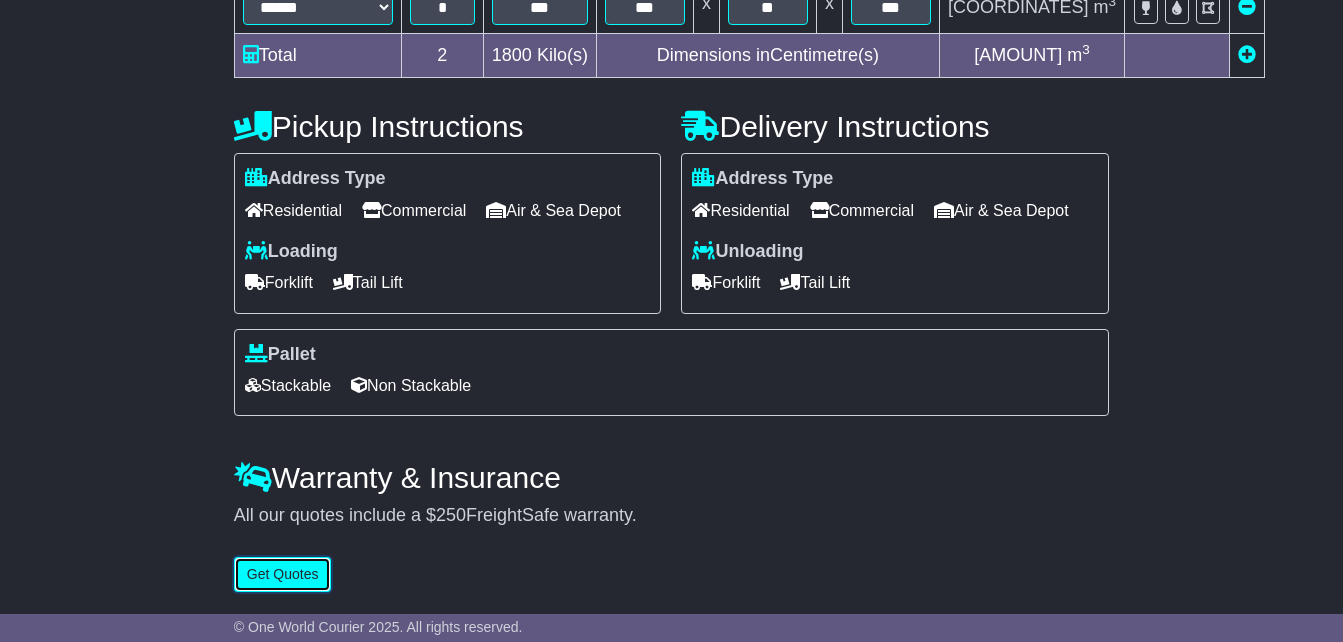click on "Get Quotes" at bounding box center (283, 574) 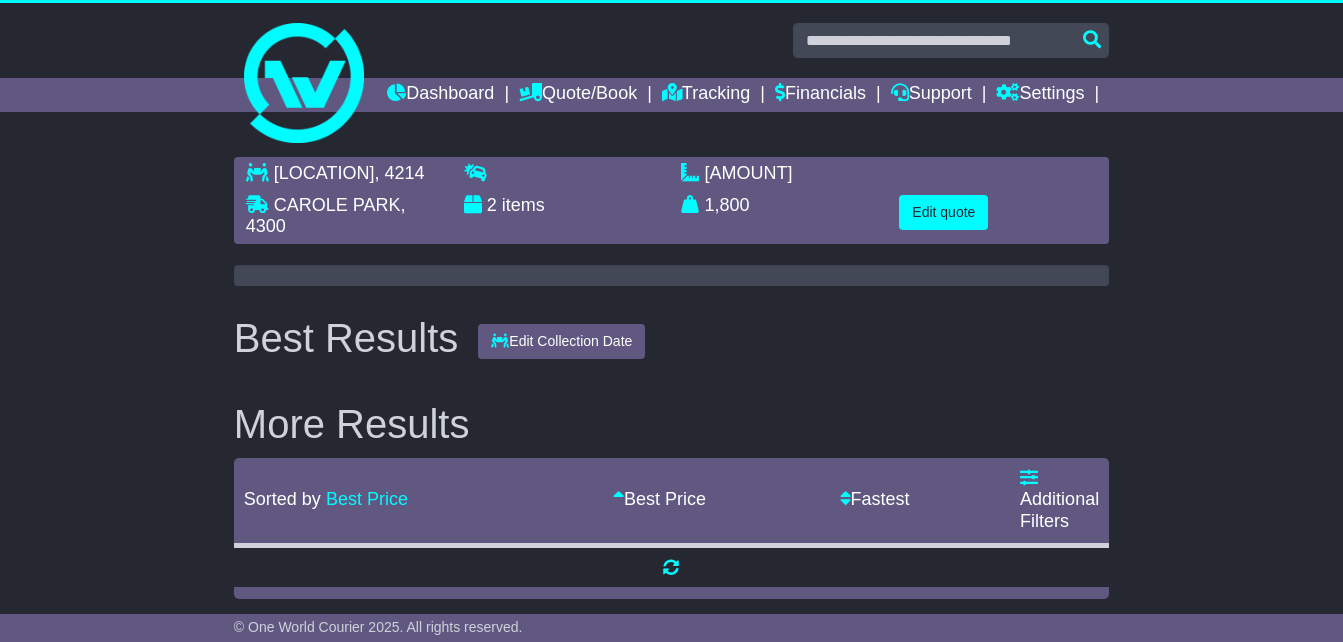 scroll, scrollTop: 0, scrollLeft: 0, axis: both 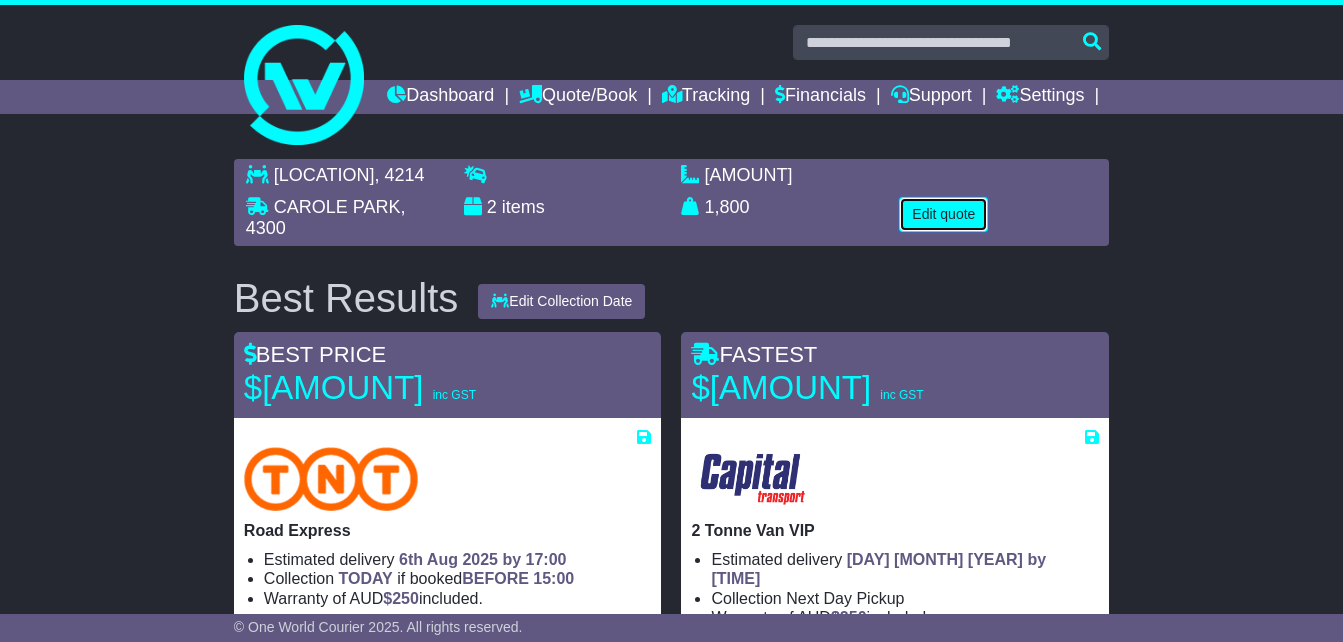 click on "Edit quote" at bounding box center [943, 214] 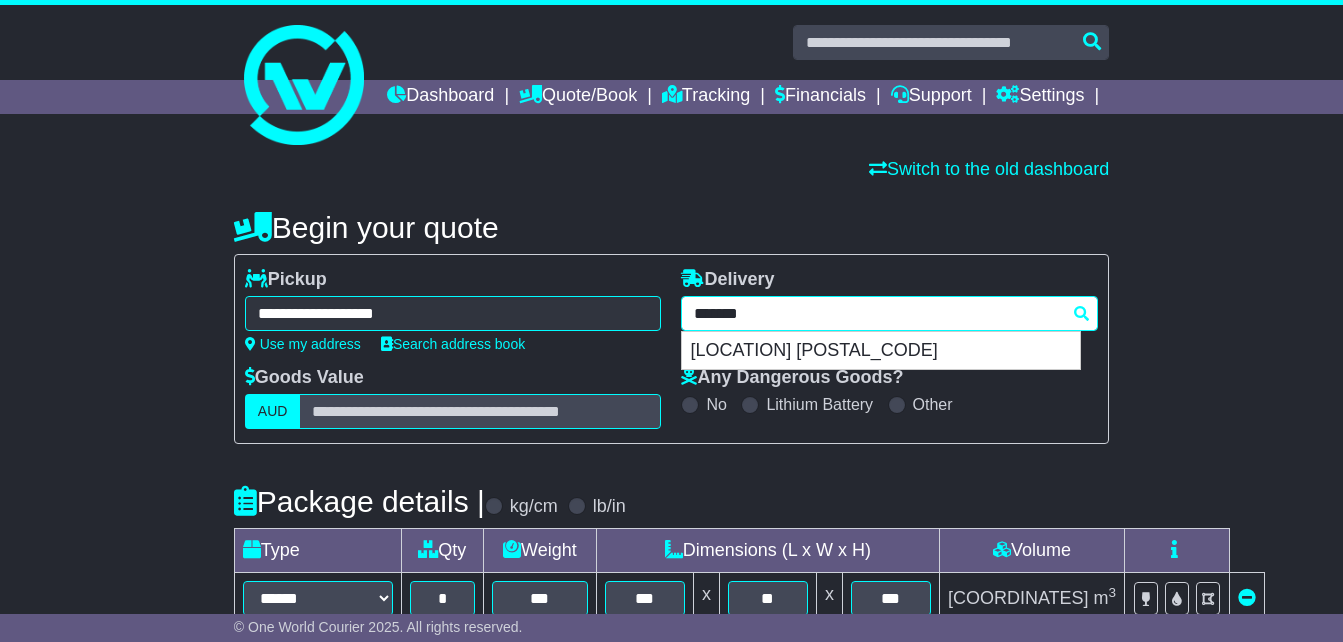 click on "**********" at bounding box center (889, 313) 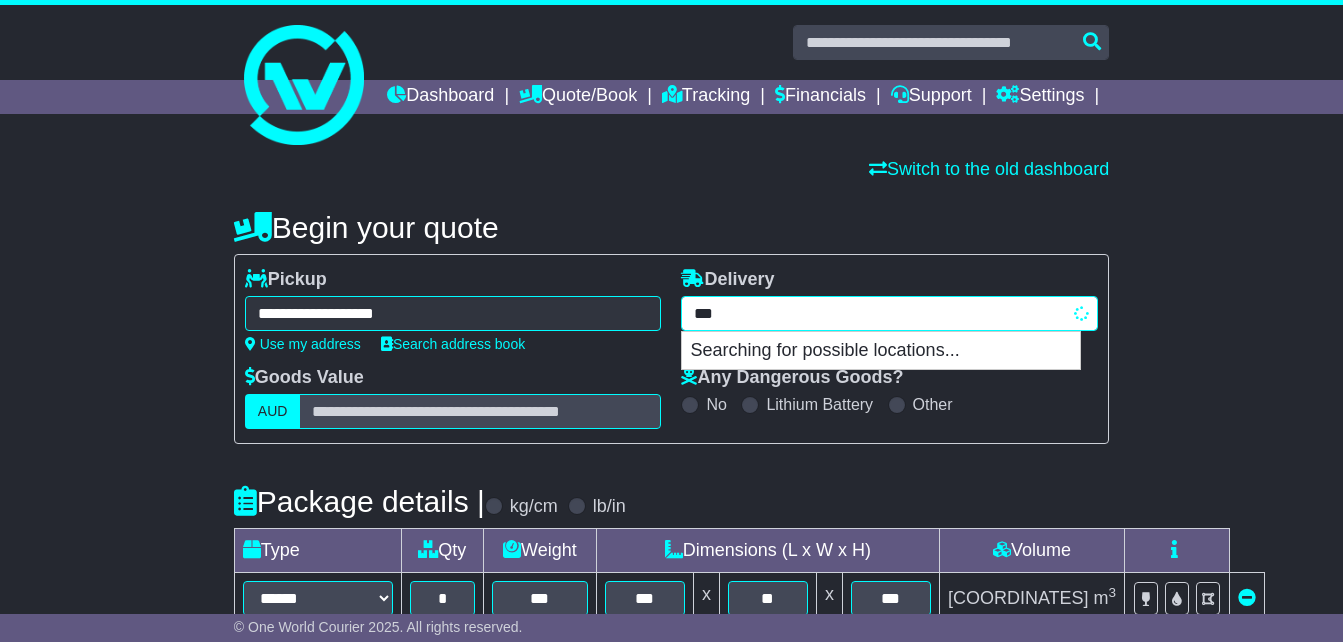 type on "****" 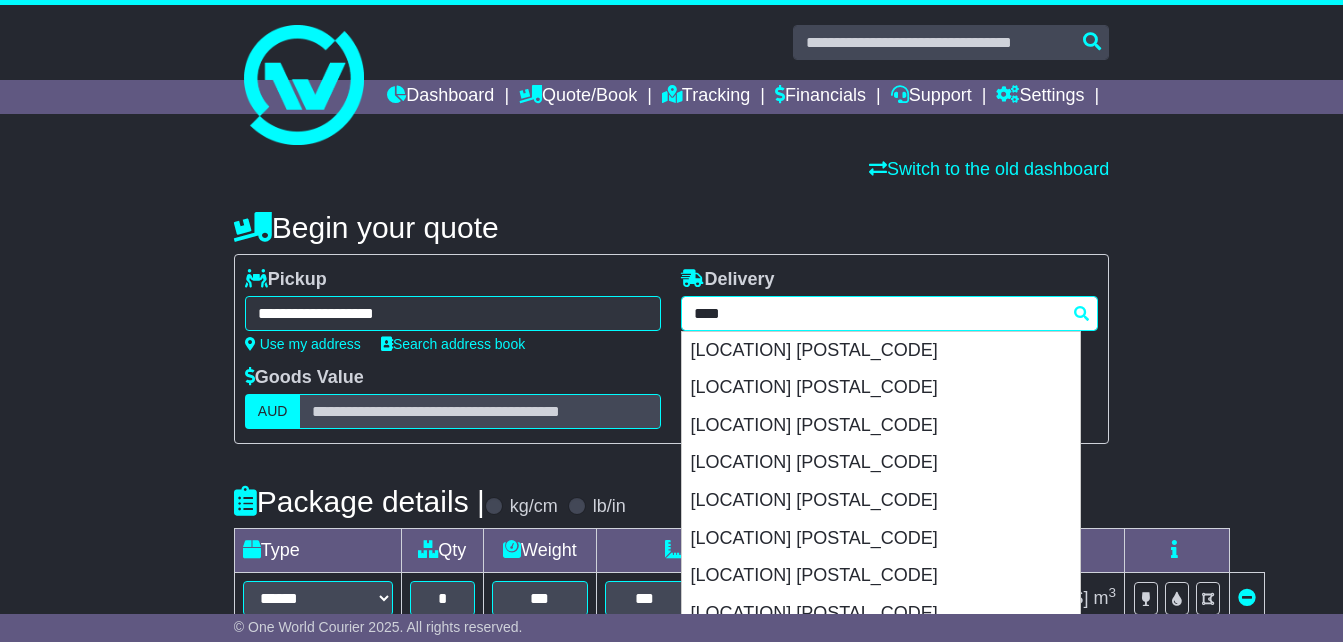 scroll, scrollTop: 200, scrollLeft: 0, axis: vertical 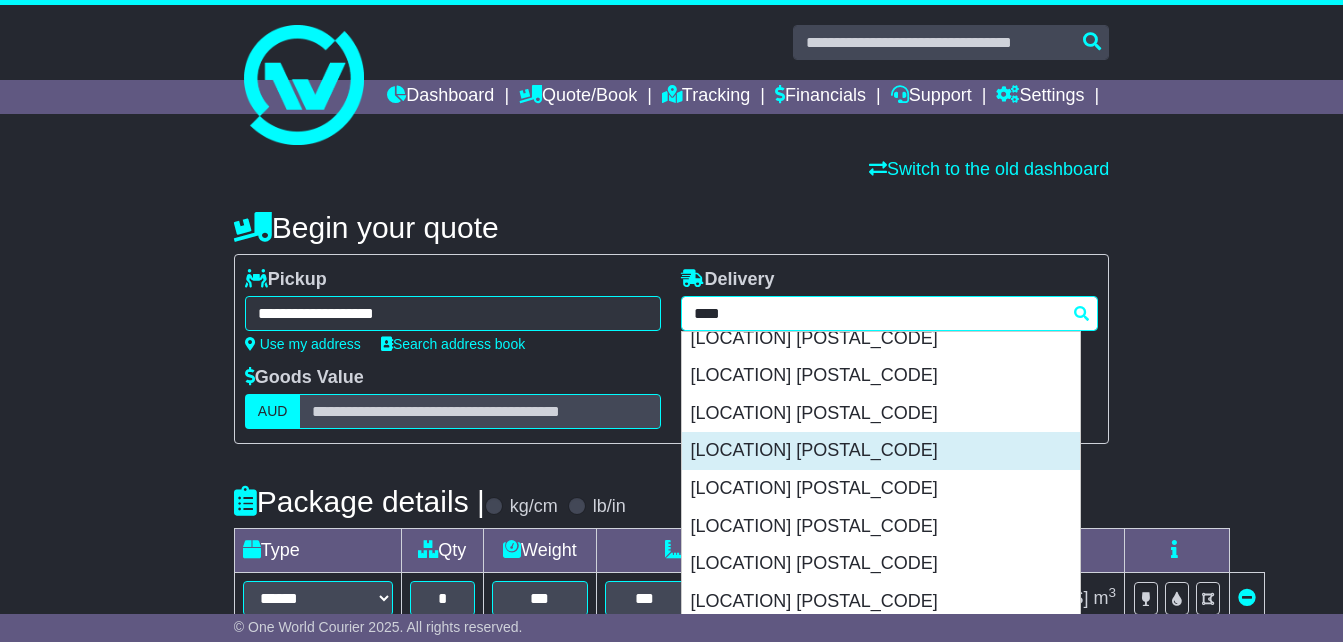 click on "[LOCATION] [POSTAL_CODE]" at bounding box center (881, 451) 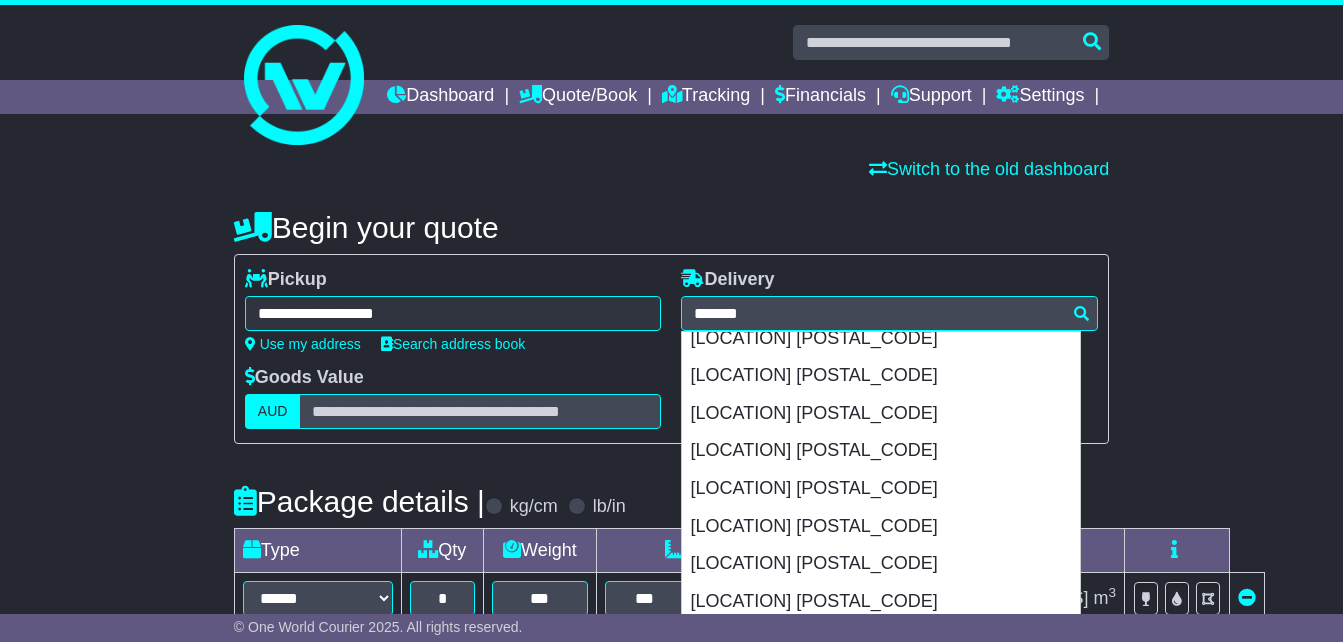 type on "**********" 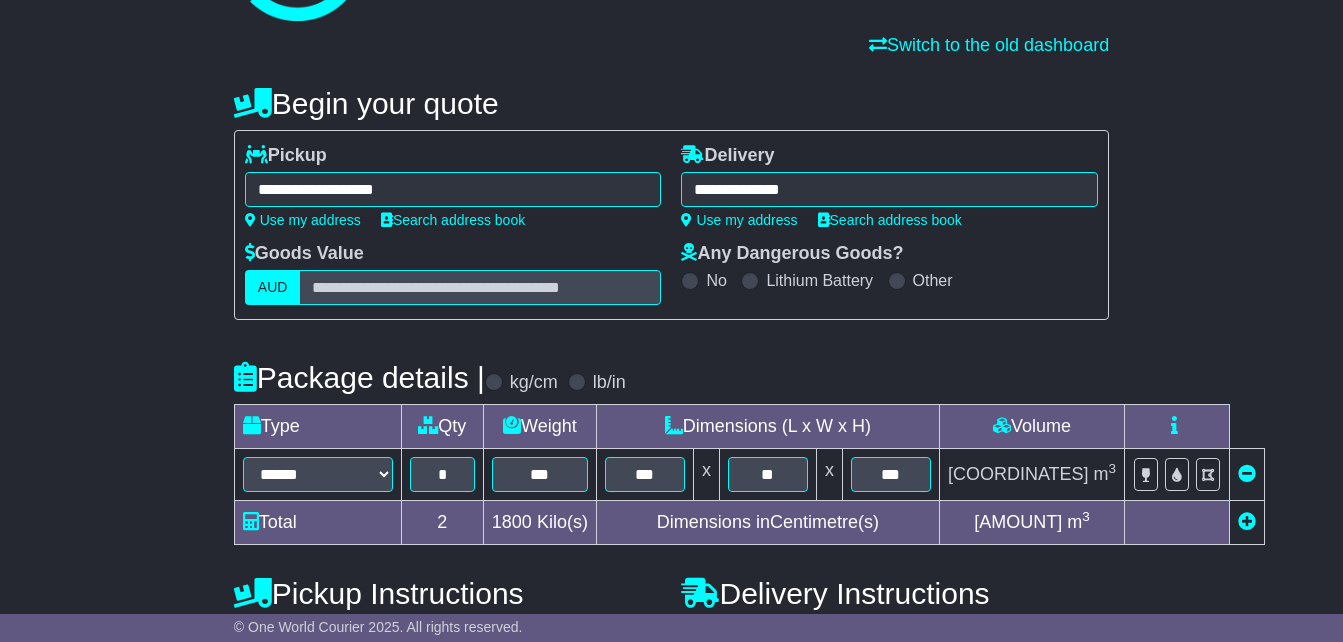 scroll, scrollTop: 200, scrollLeft: 0, axis: vertical 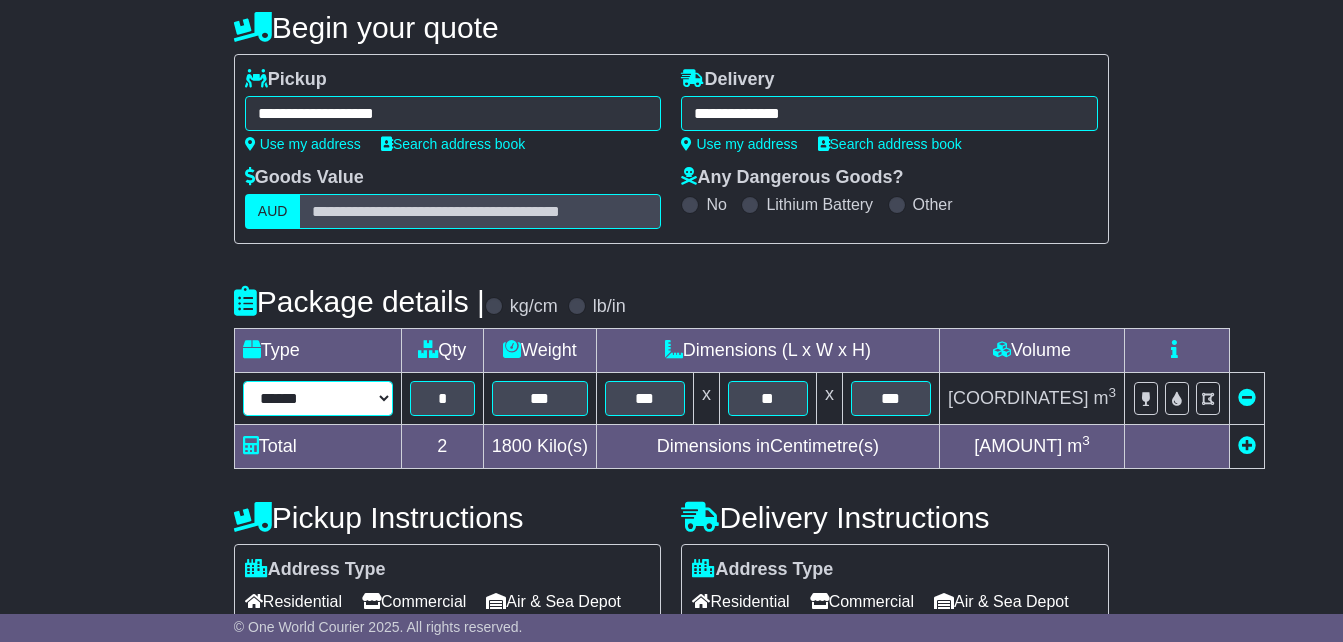 click on "**********" at bounding box center (318, 398) 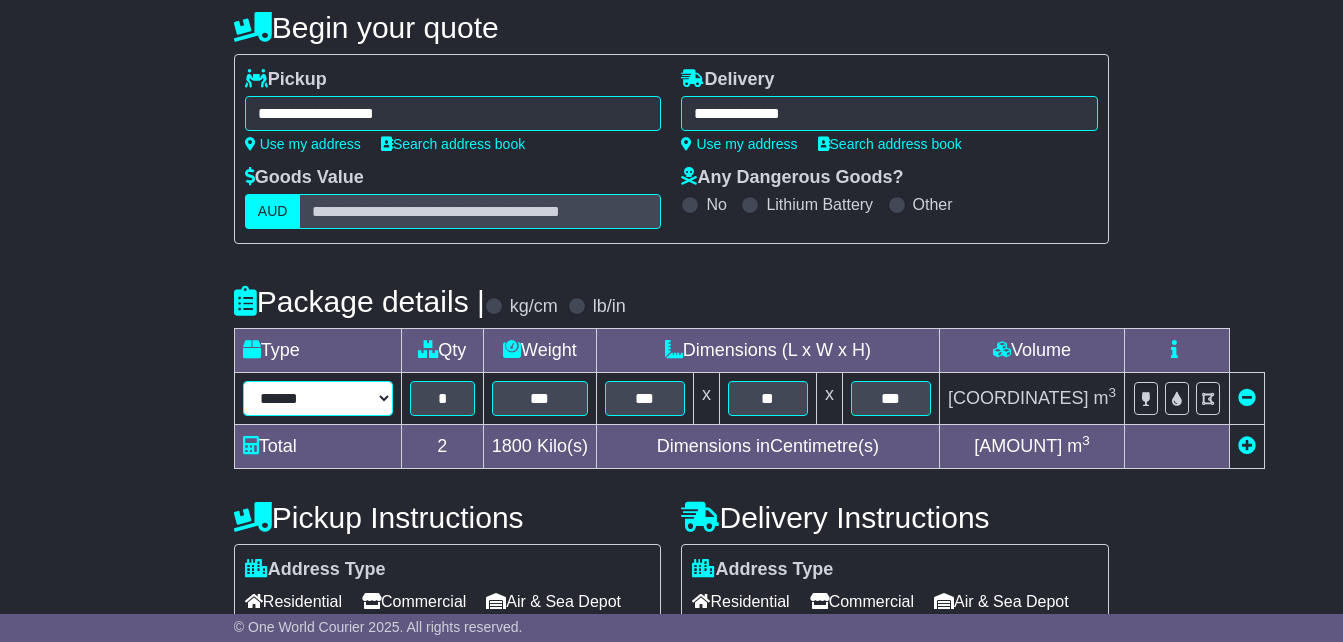 select on "*****" 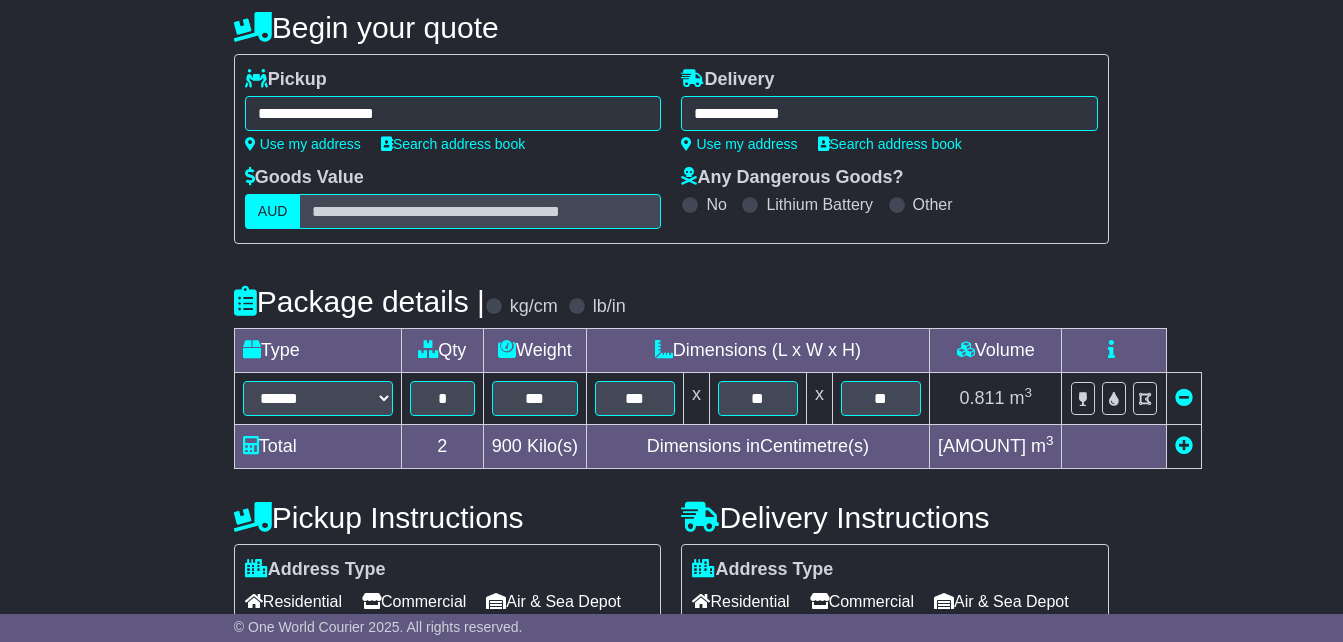 drag, startPoint x: 478, startPoint y: 432, endPoint x: 408, endPoint y: 428, distance: 70.11419 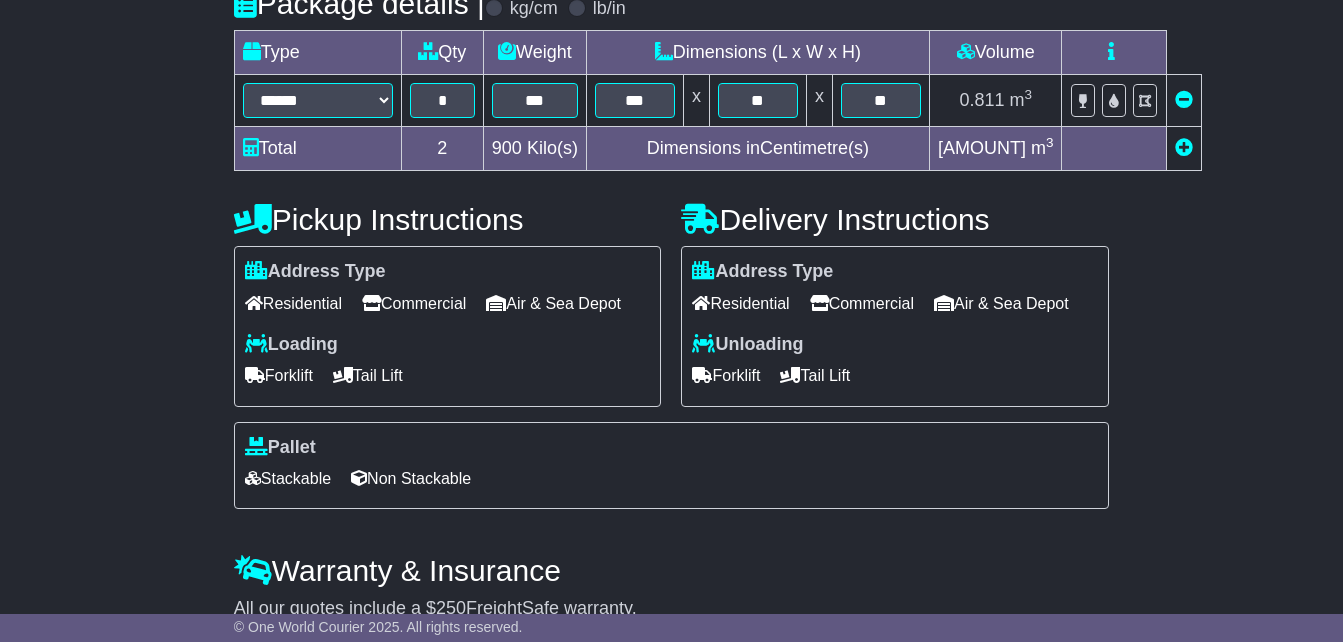 scroll, scrollTop: 500, scrollLeft: 0, axis: vertical 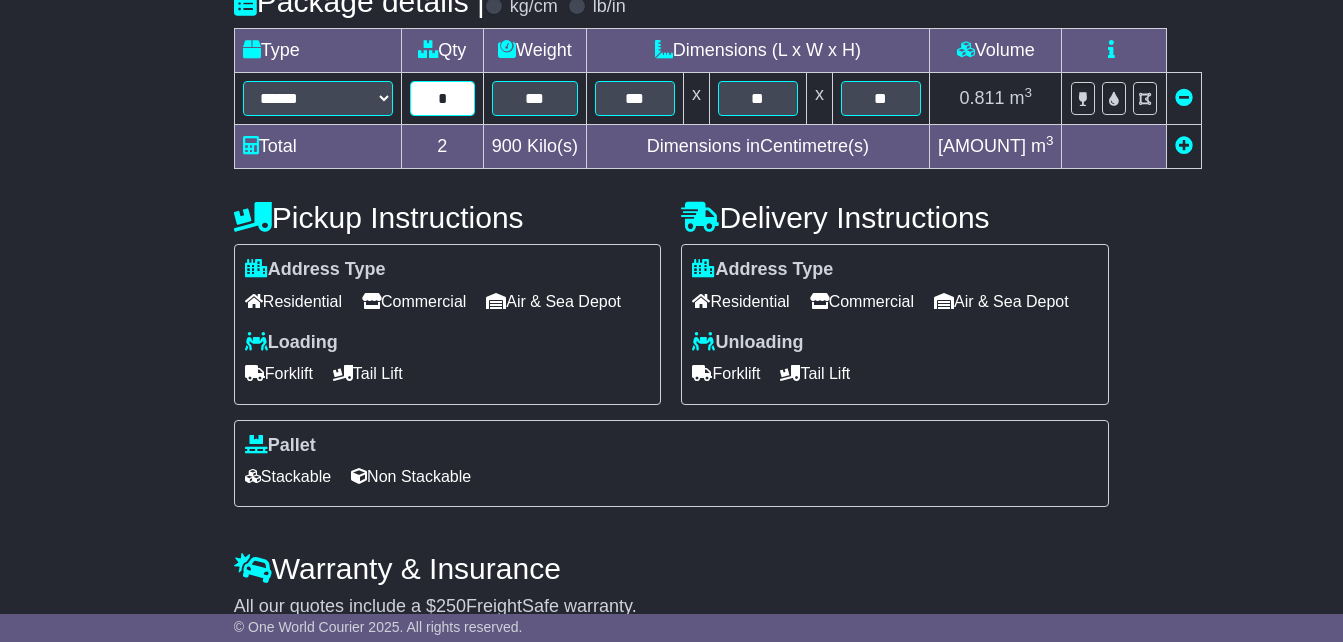 click on "*" at bounding box center (442, 98) 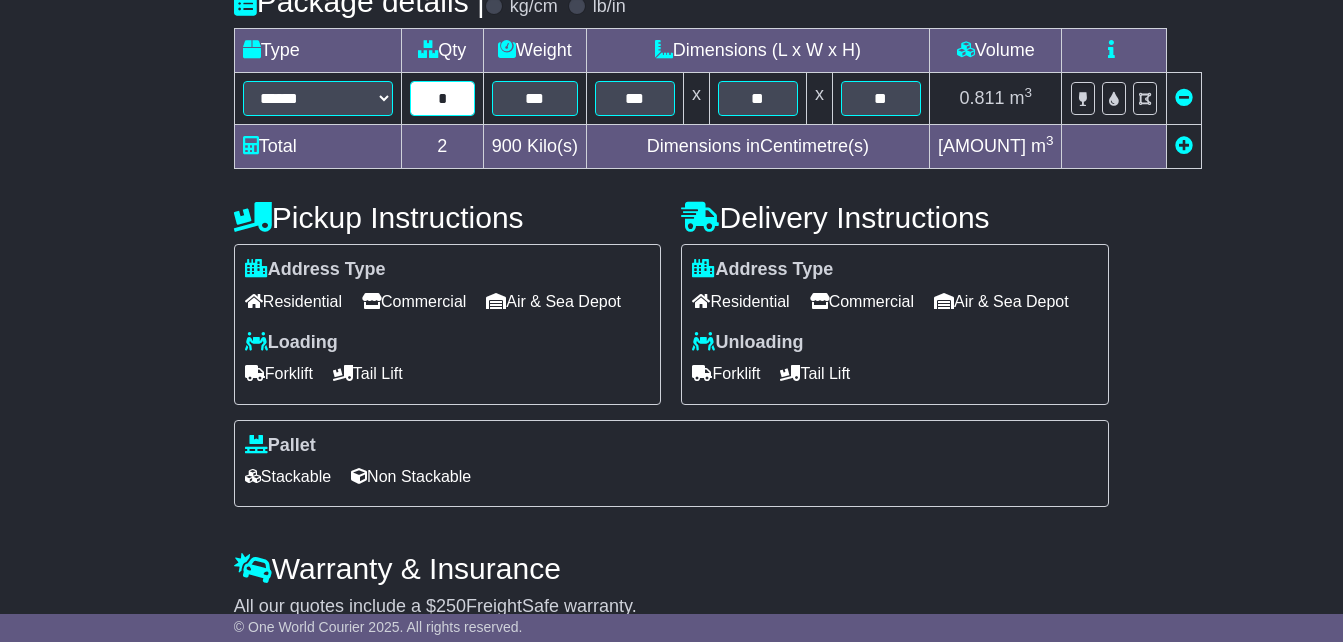 click on "*" at bounding box center (442, 98) 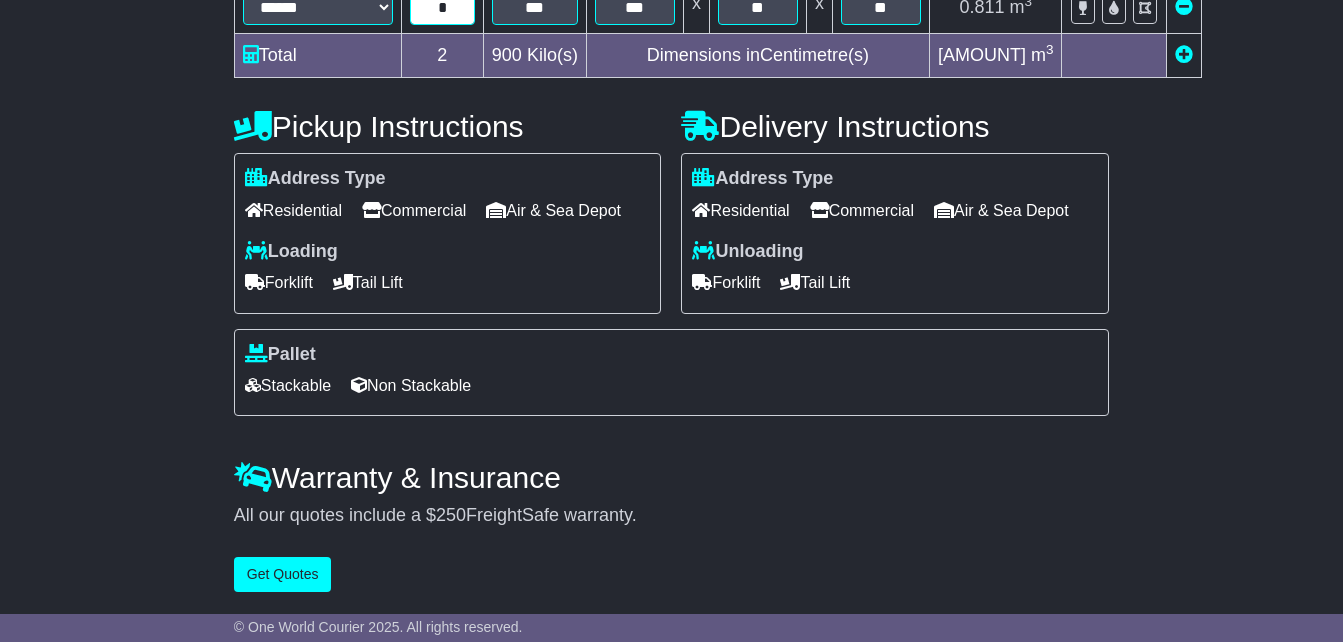 scroll, scrollTop: 662, scrollLeft: 0, axis: vertical 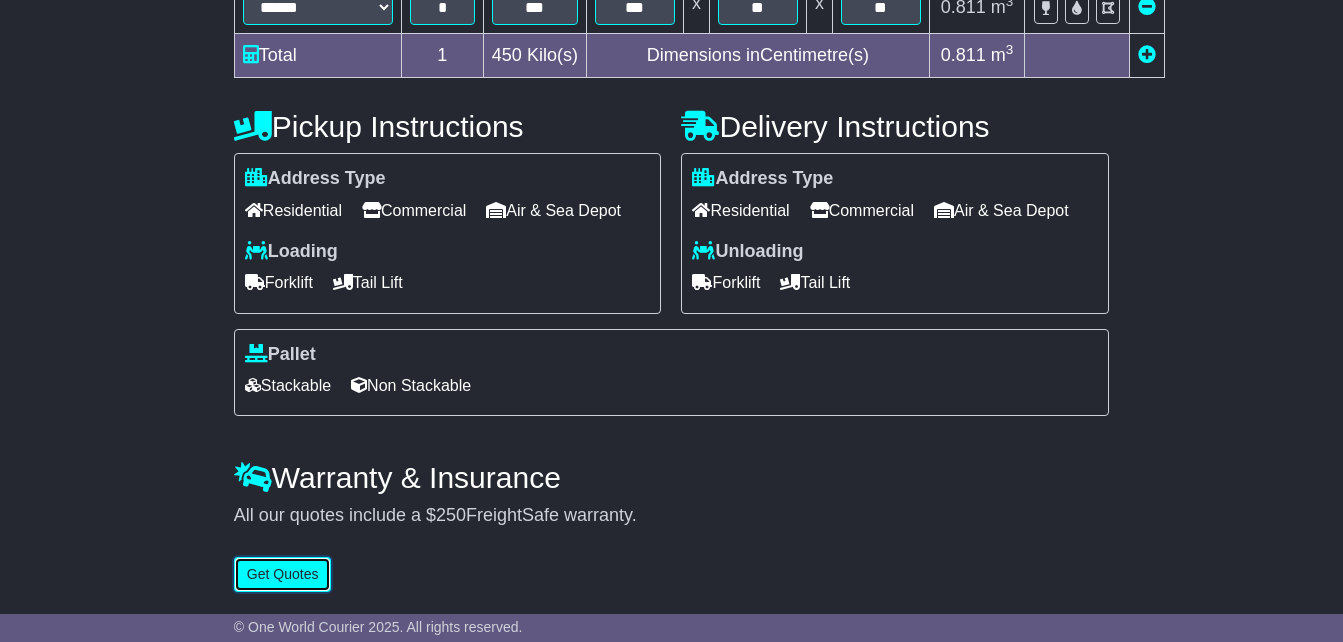 click on "Get Quotes" at bounding box center [283, 574] 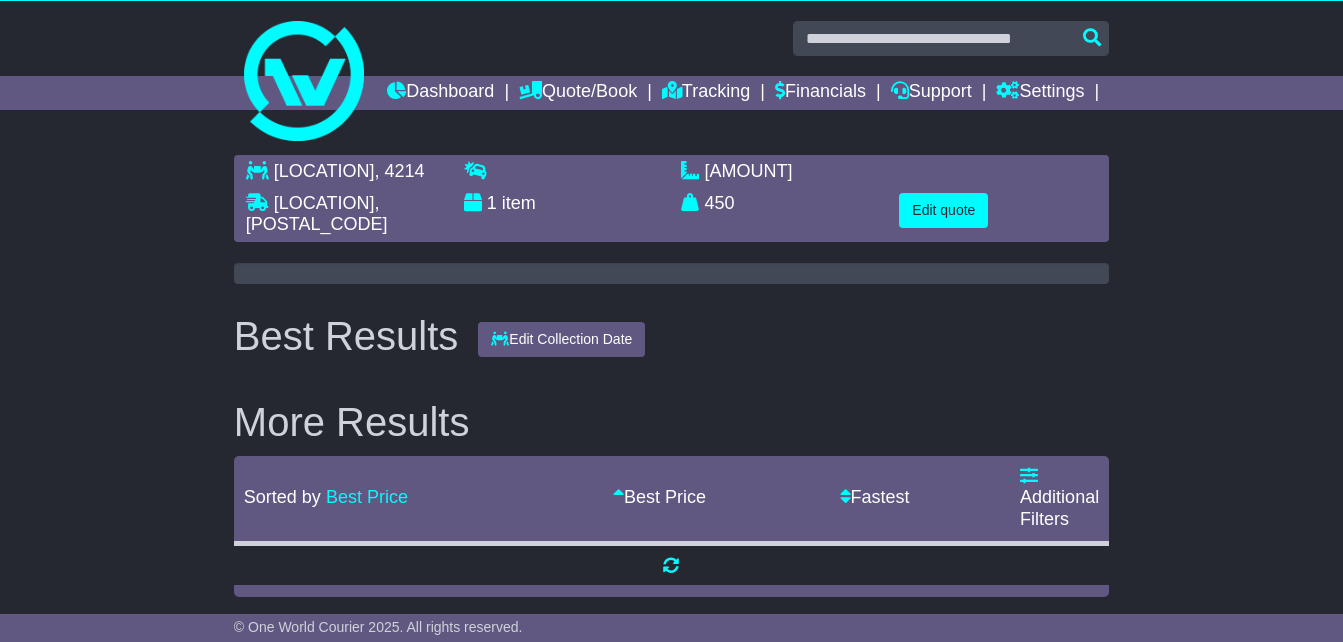 scroll, scrollTop: 0, scrollLeft: 0, axis: both 